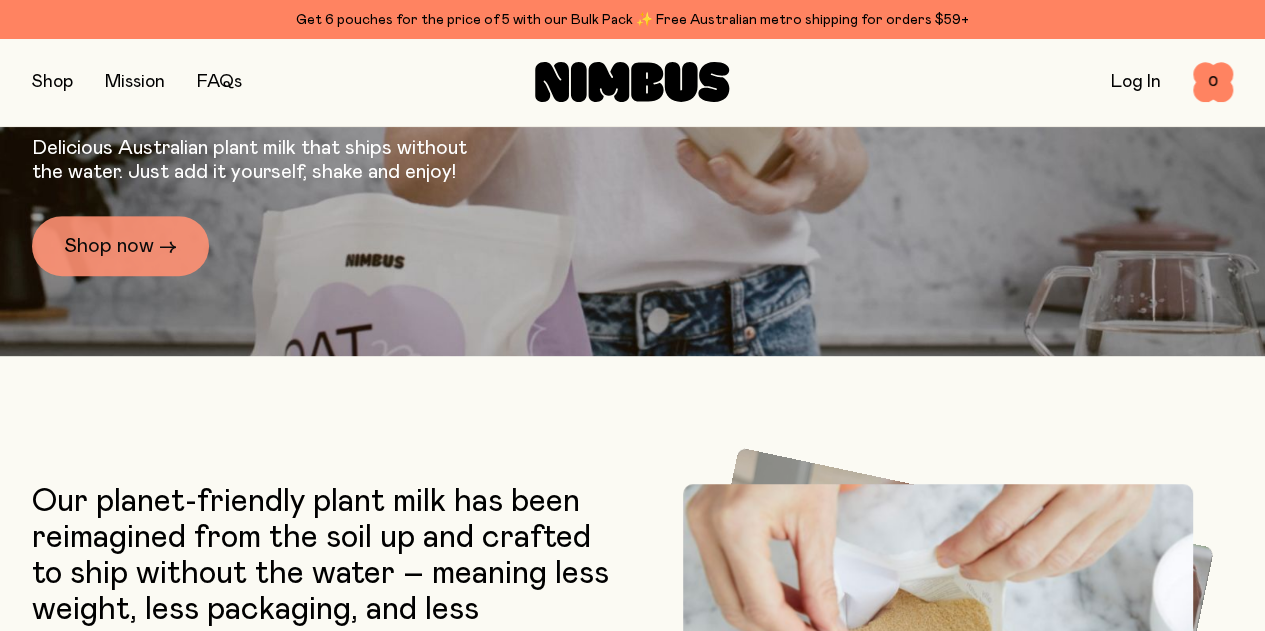 scroll, scrollTop: 314, scrollLeft: 0, axis: vertical 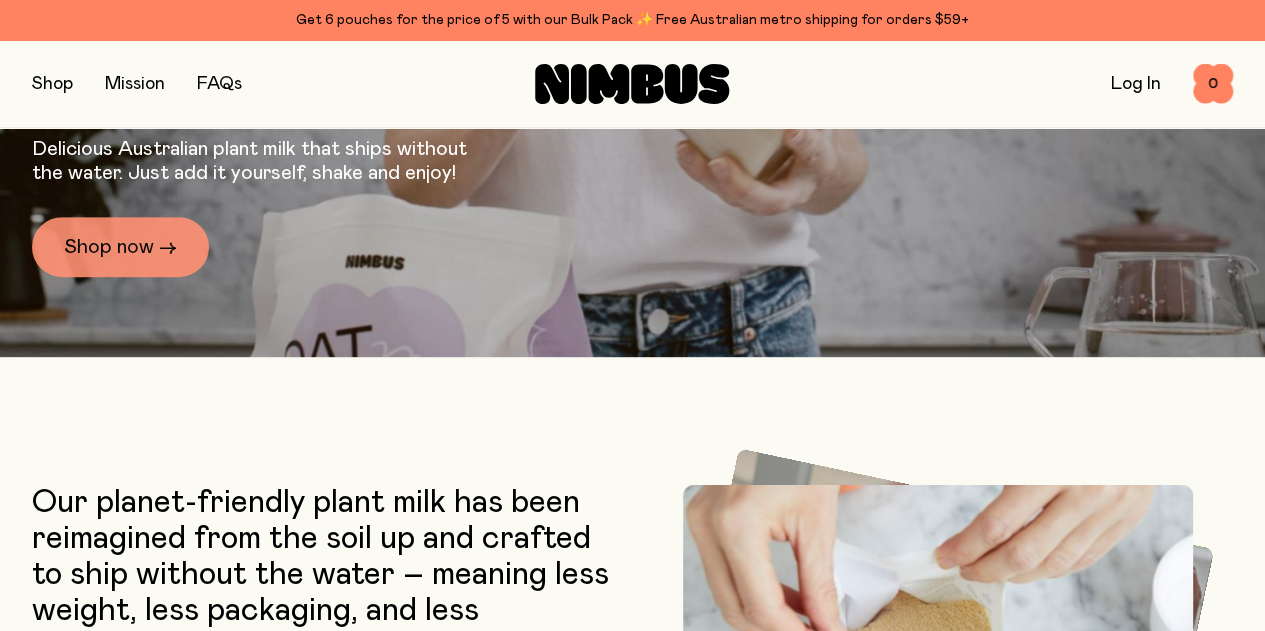click on "Shop now →" at bounding box center (120, 247) 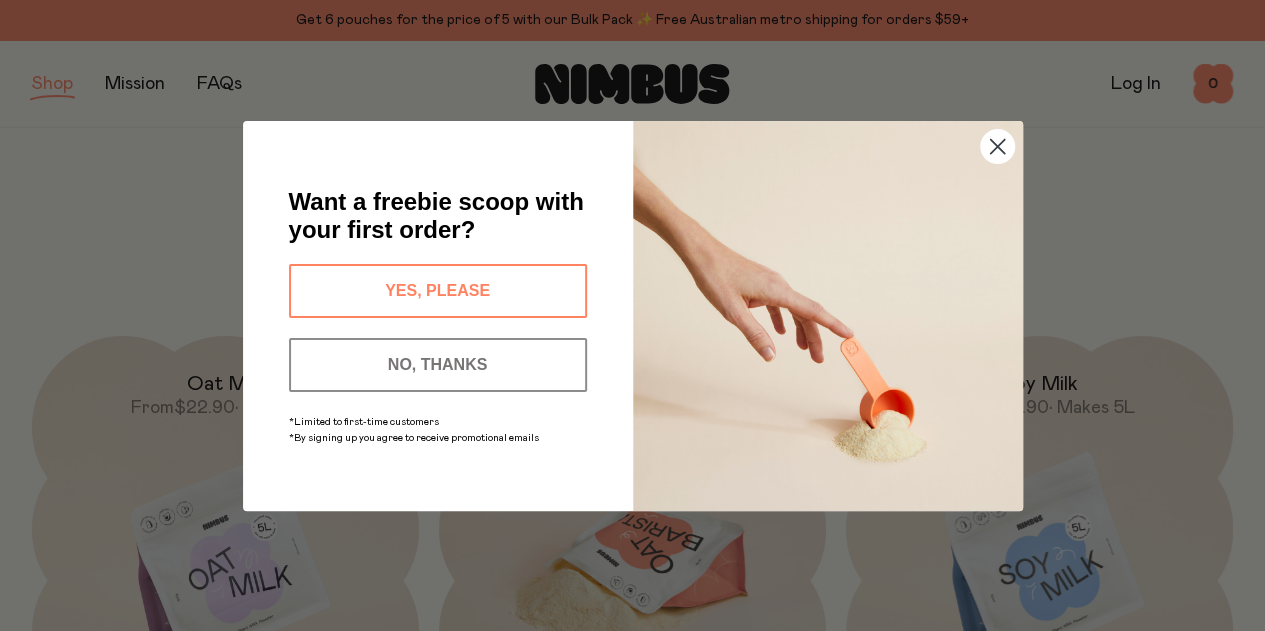scroll, scrollTop: 300, scrollLeft: 0, axis: vertical 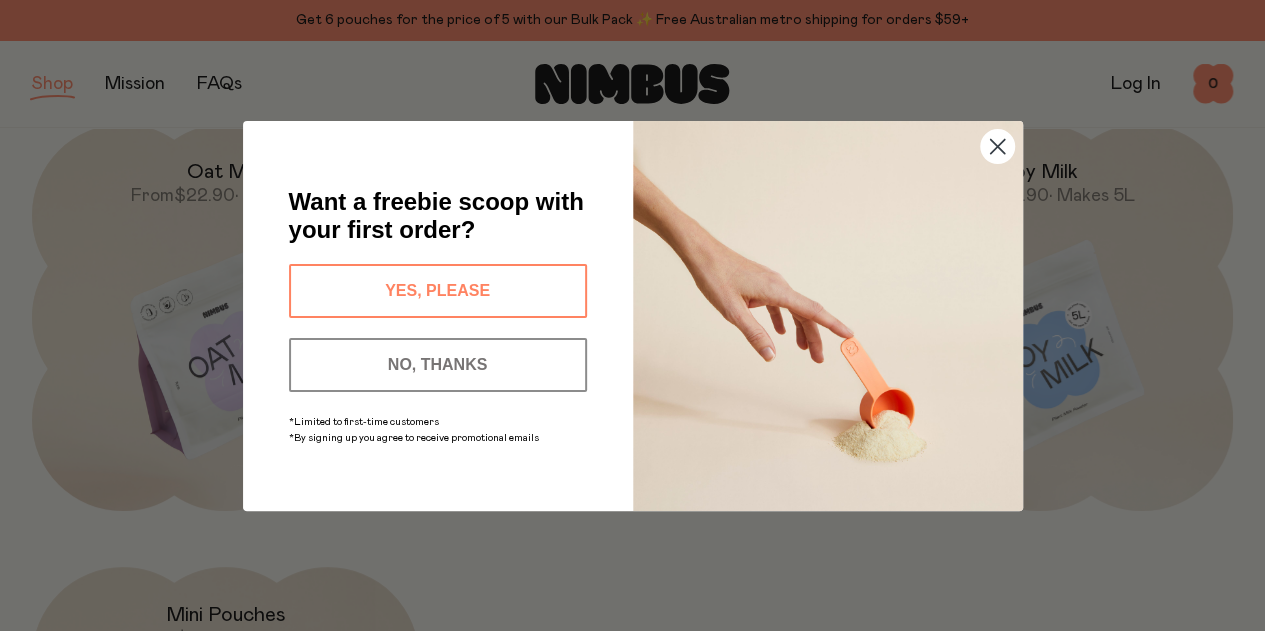 click on "YES, PLEASE" at bounding box center [438, 291] 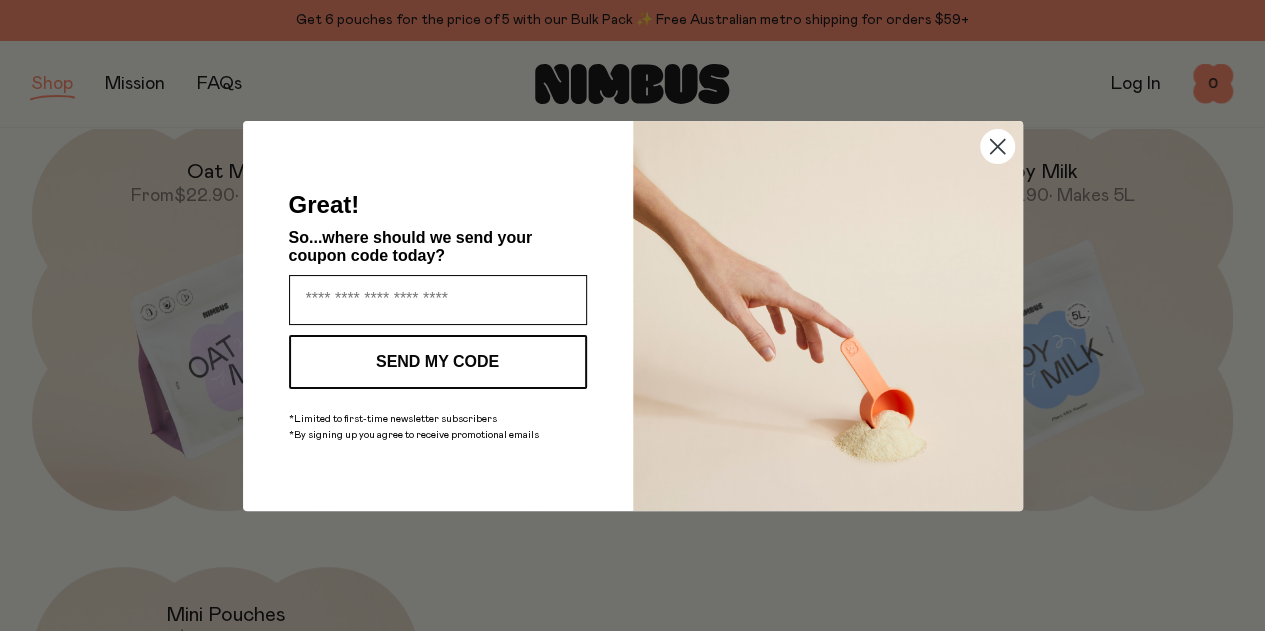 click at bounding box center (438, 300) 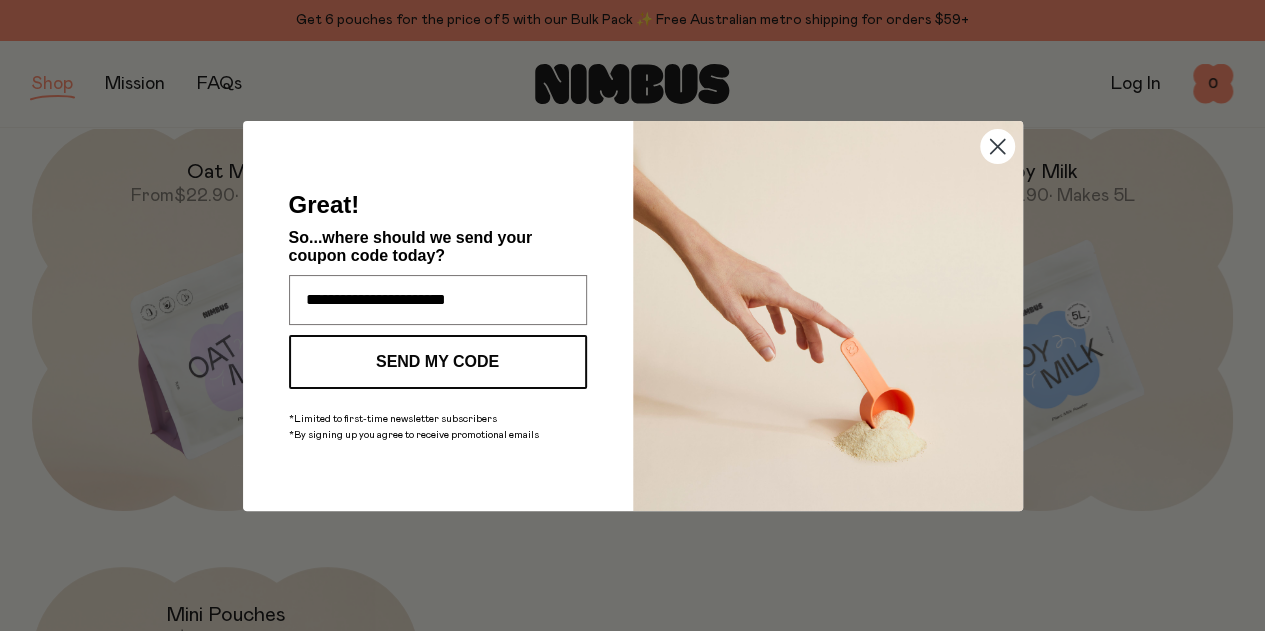 click on "SEND MY CODE" at bounding box center [438, 362] 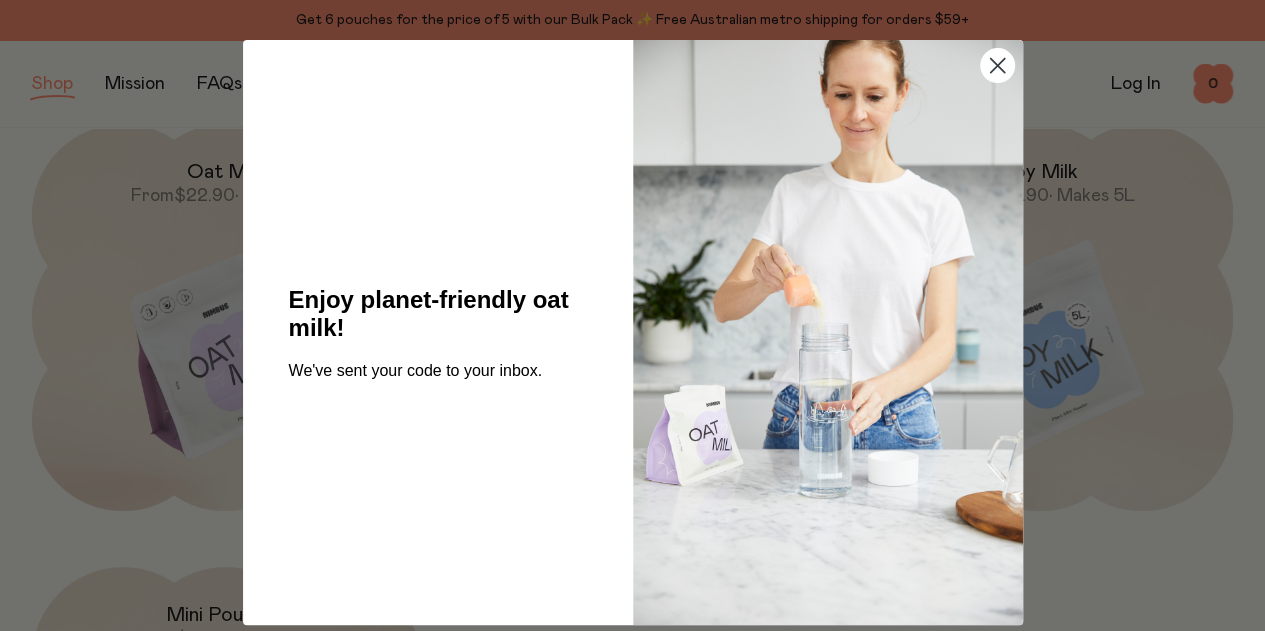 click 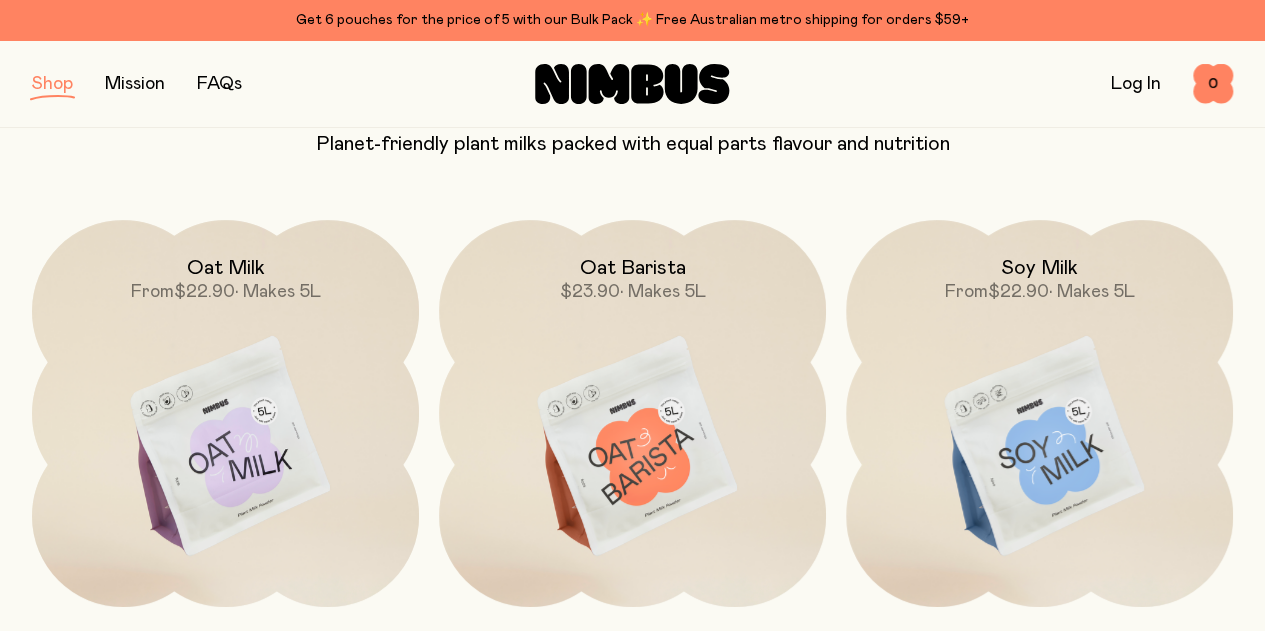 scroll, scrollTop: 200, scrollLeft: 0, axis: vertical 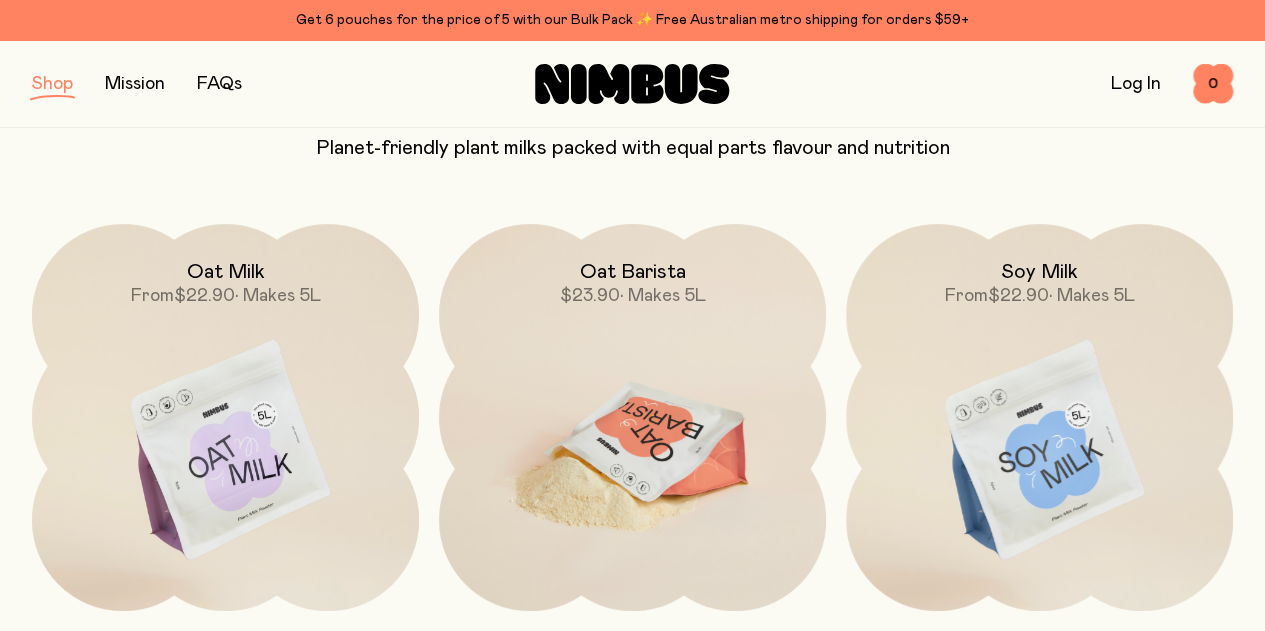 click at bounding box center (632, 451) 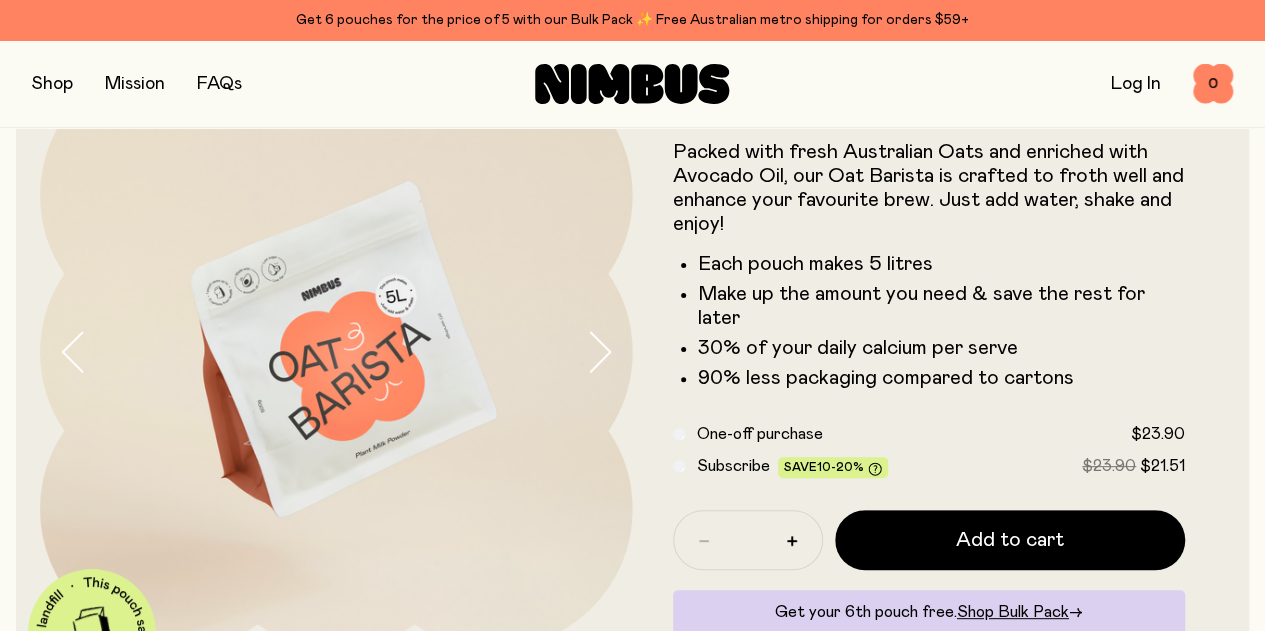 scroll, scrollTop: 200, scrollLeft: 0, axis: vertical 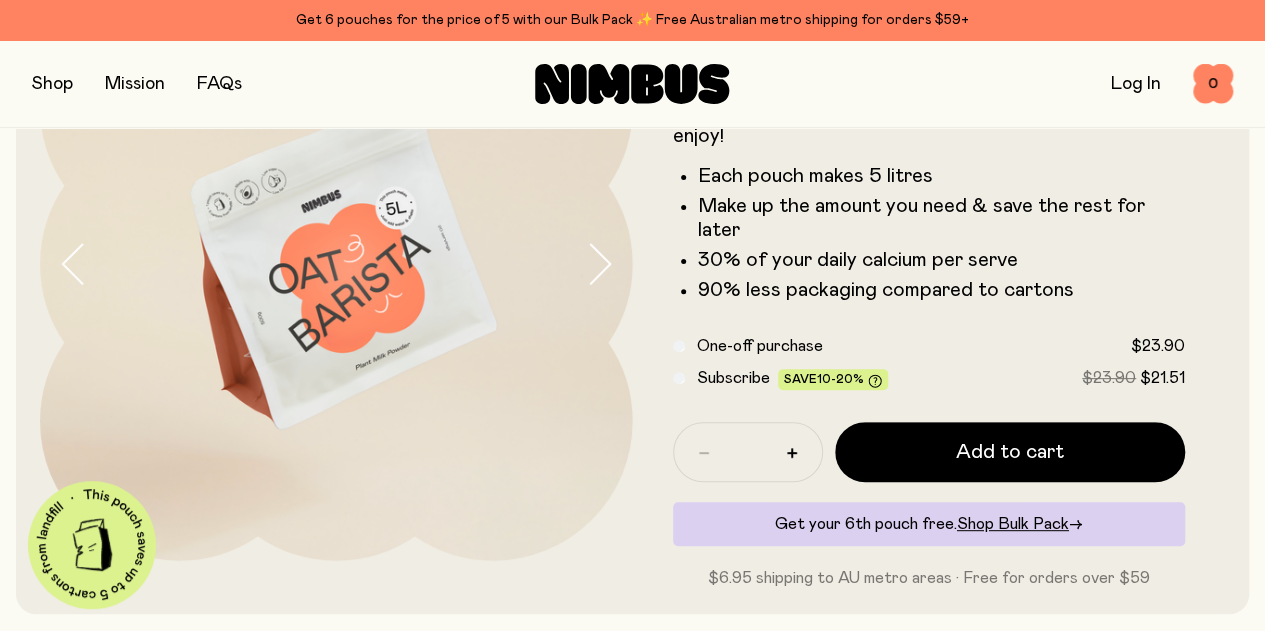 click at bounding box center (609, 264) 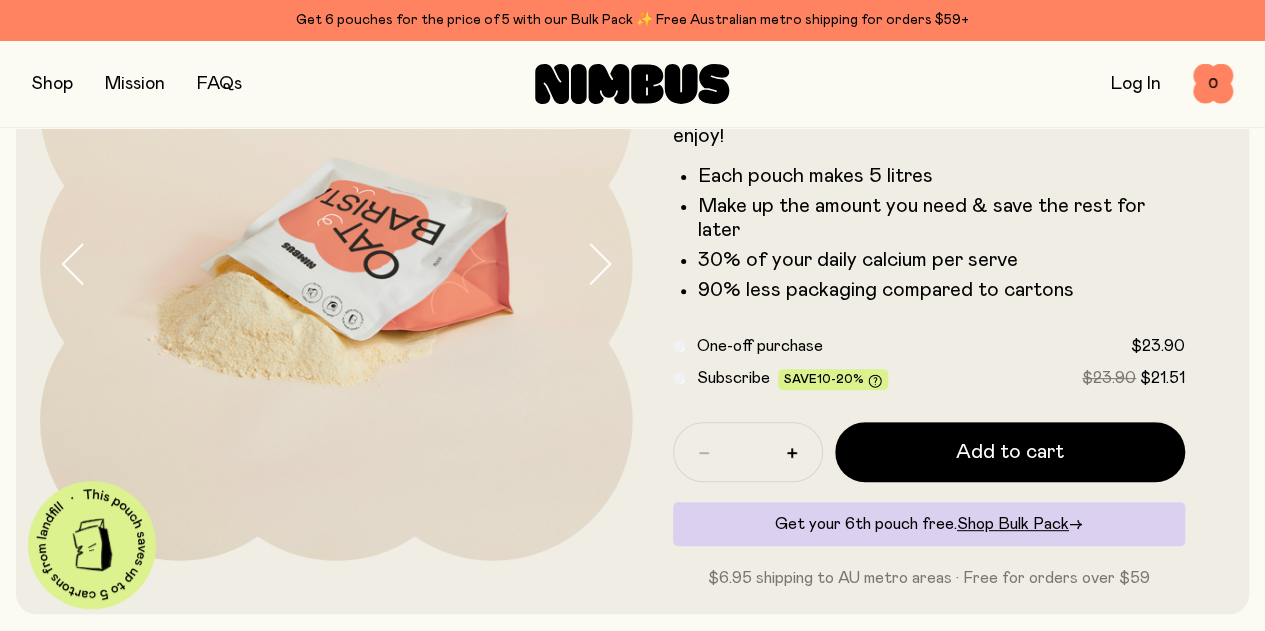 click at bounding box center [609, 264] 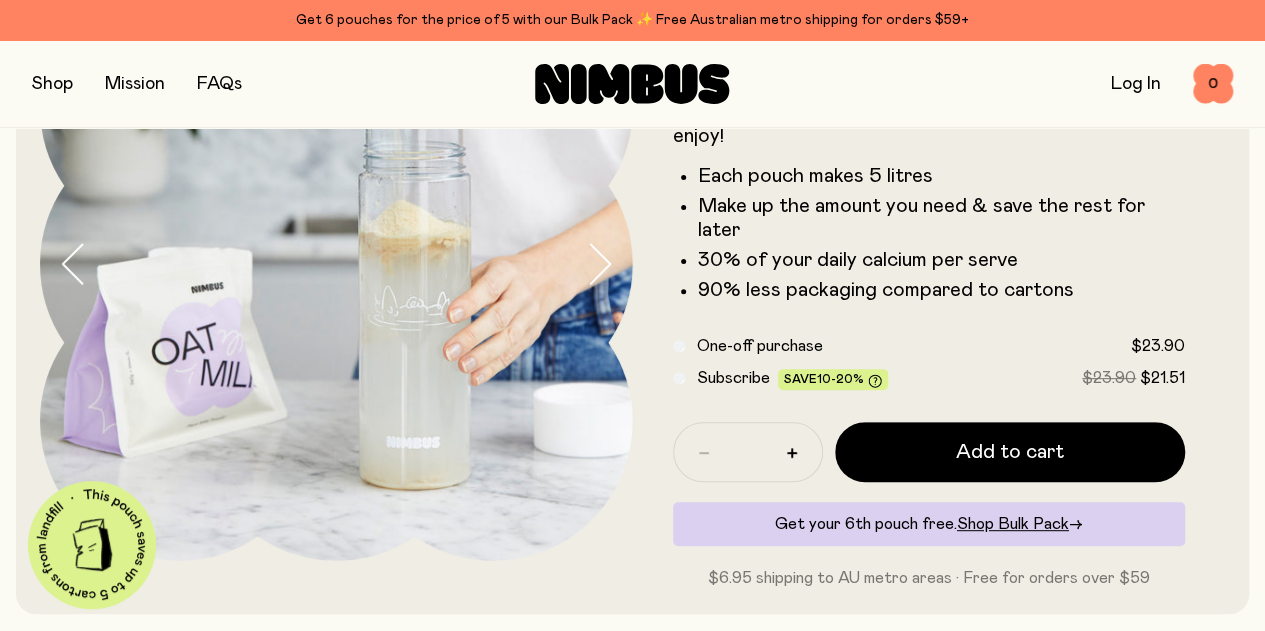 click at bounding box center (609, 264) 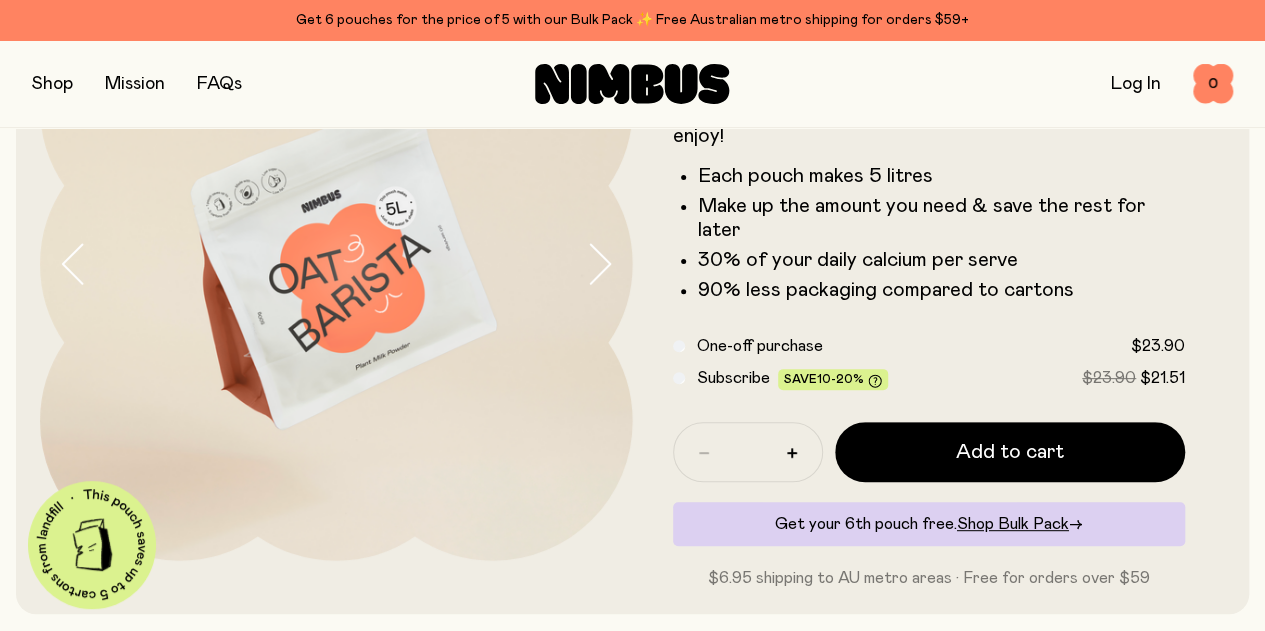 click at bounding box center [609, 264] 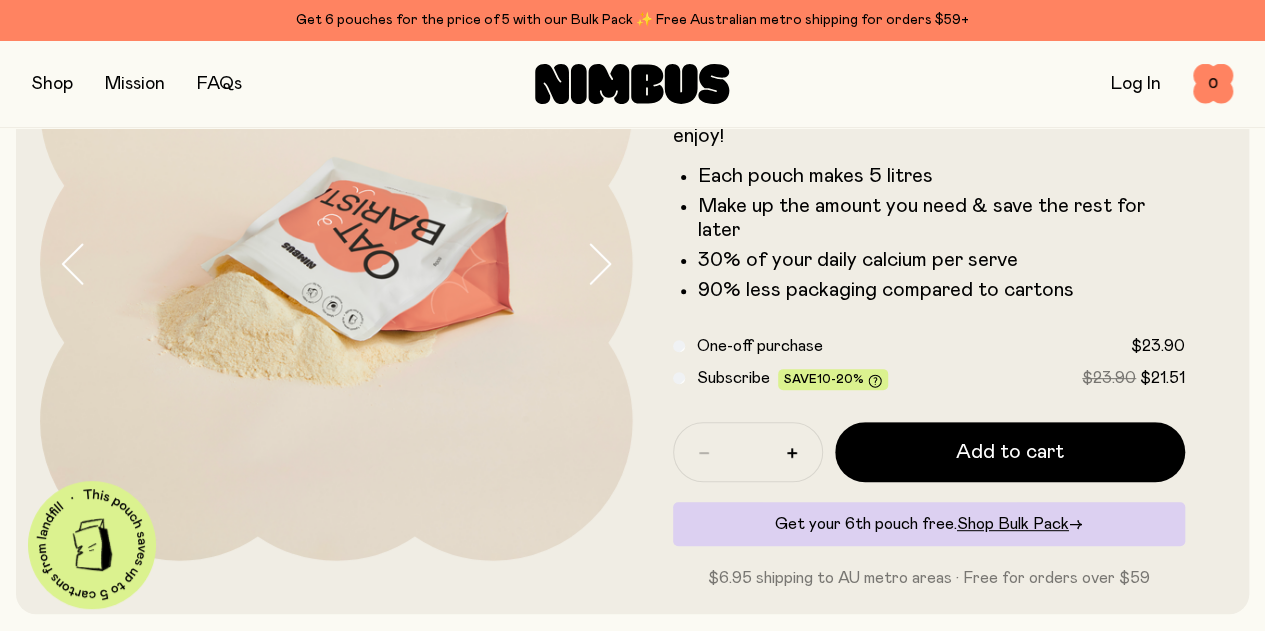 click at bounding box center (609, 264) 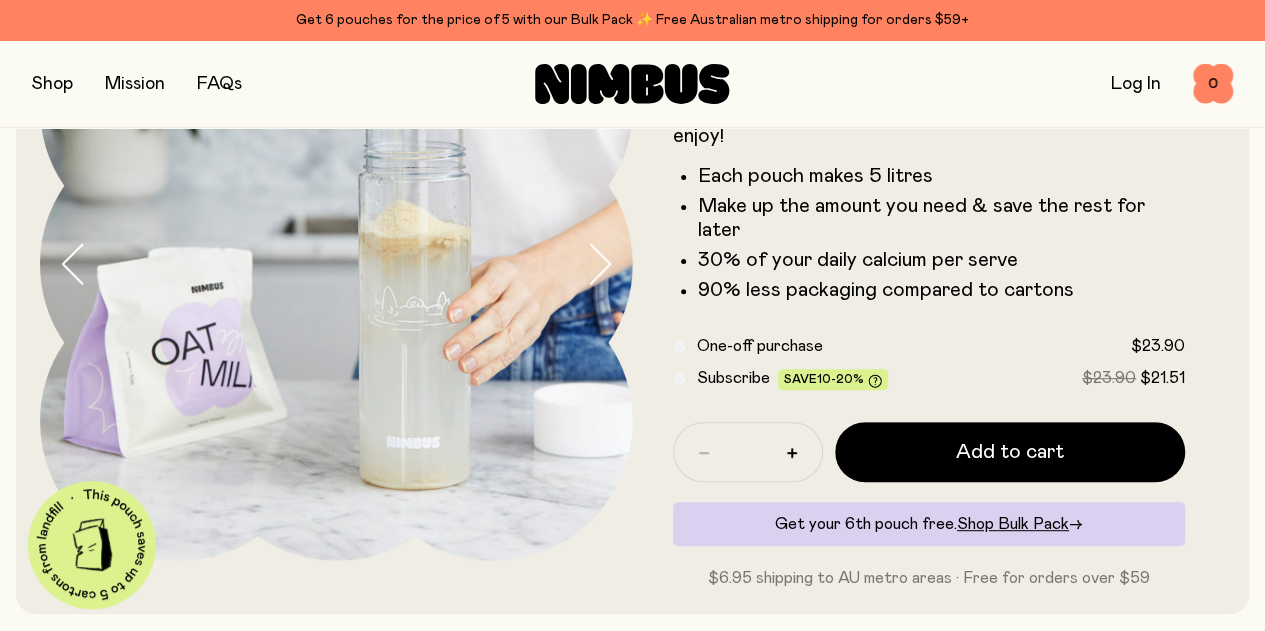 click at bounding box center (609, 264) 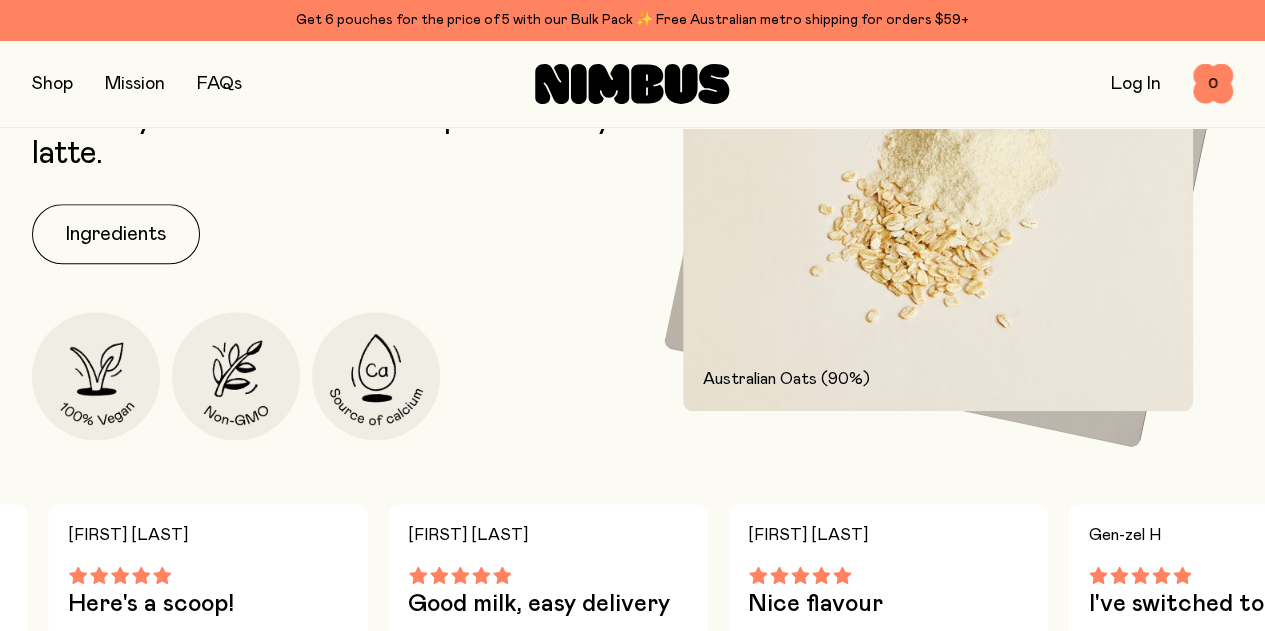 scroll, scrollTop: 900, scrollLeft: 0, axis: vertical 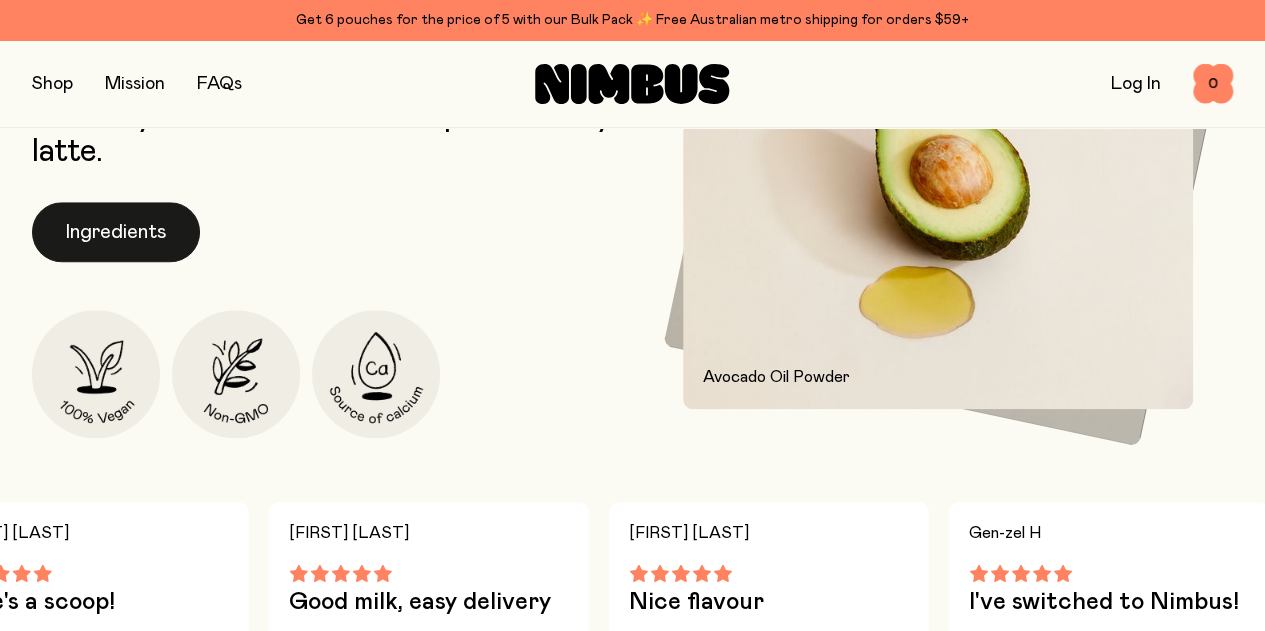 click on "Ingredients" at bounding box center [116, 232] 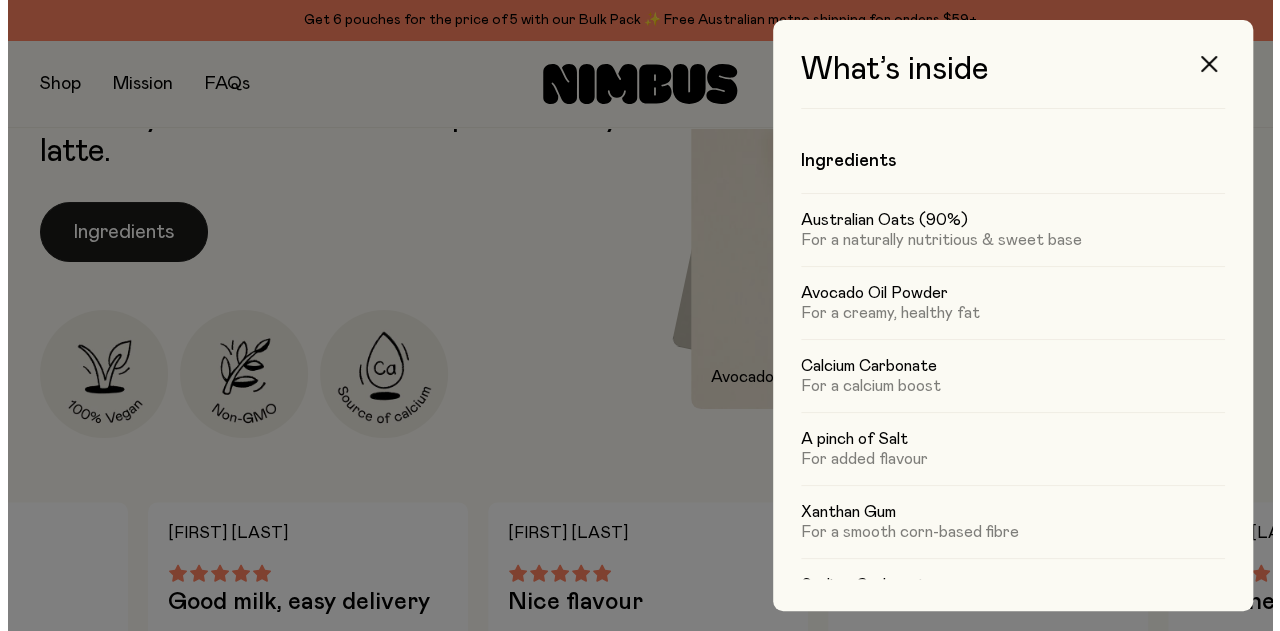 scroll, scrollTop: 0, scrollLeft: 0, axis: both 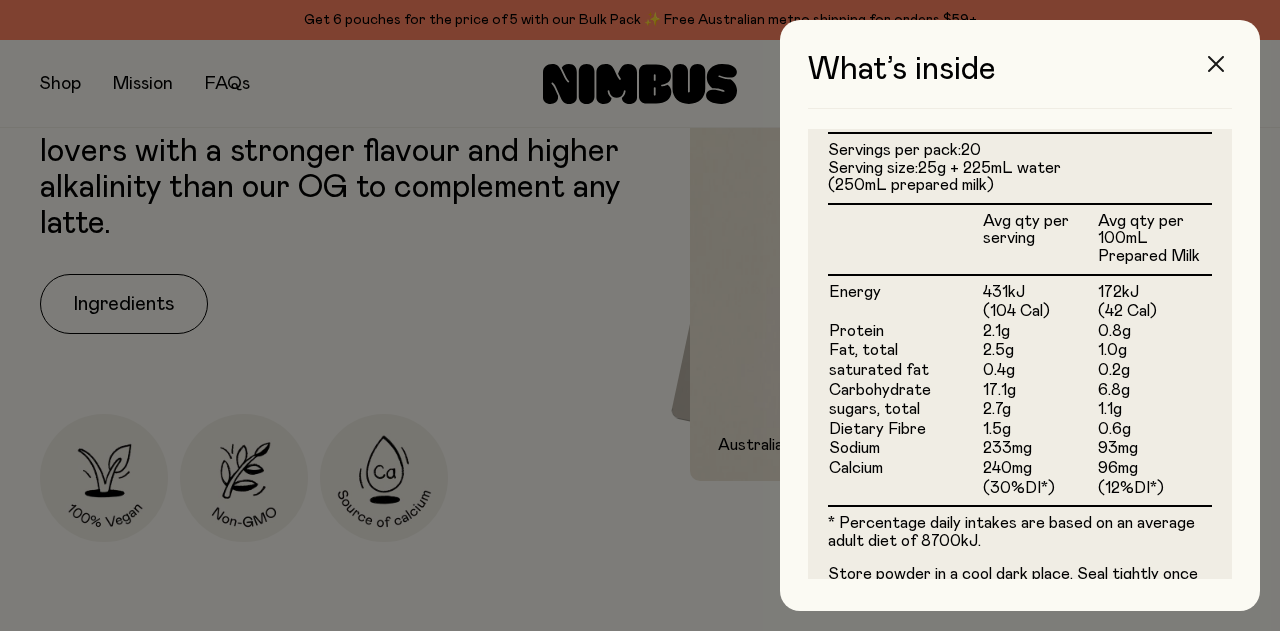 click 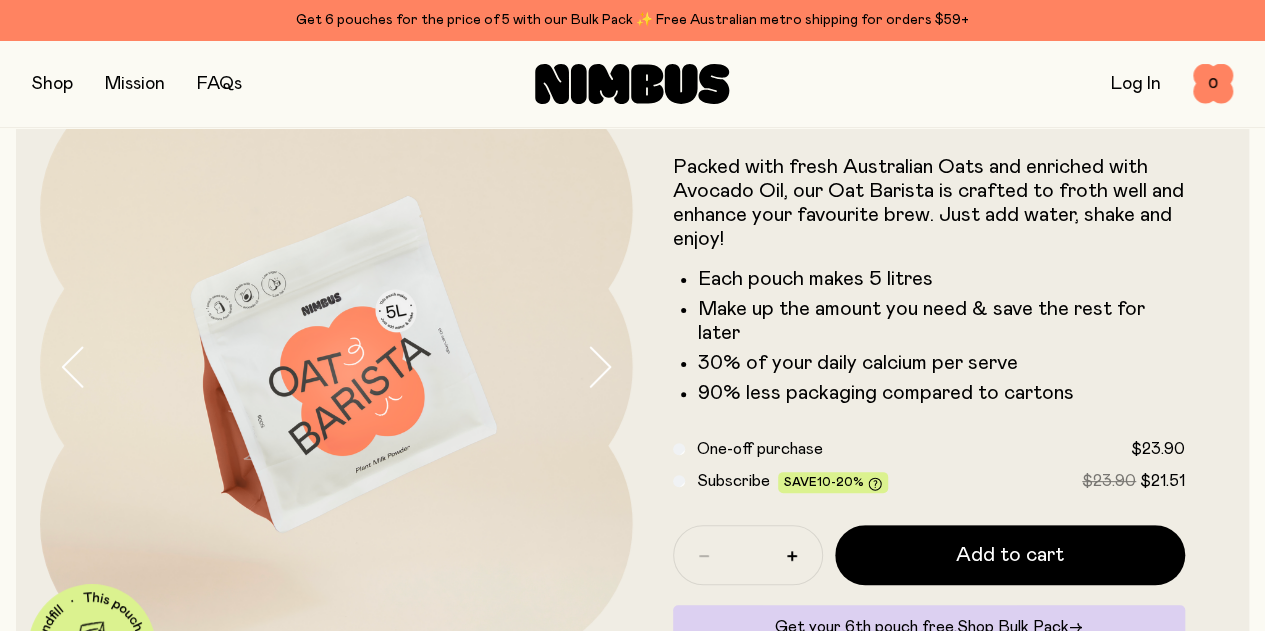scroll, scrollTop: 0, scrollLeft: 0, axis: both 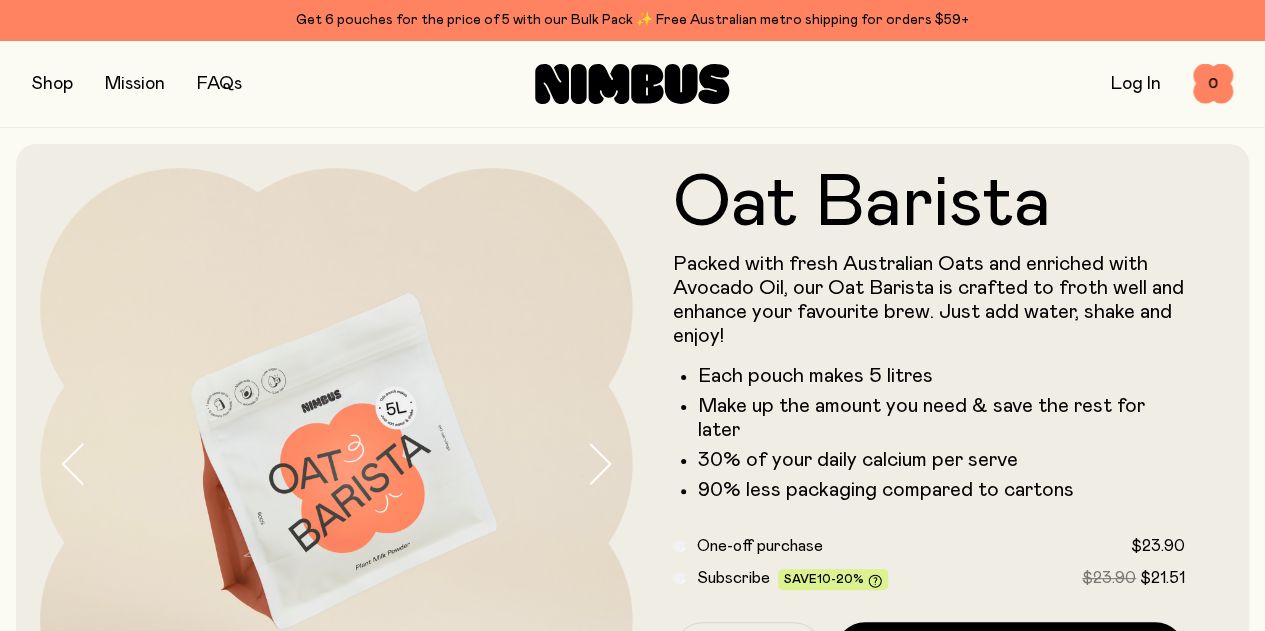 click at bounding box center [52, 84] 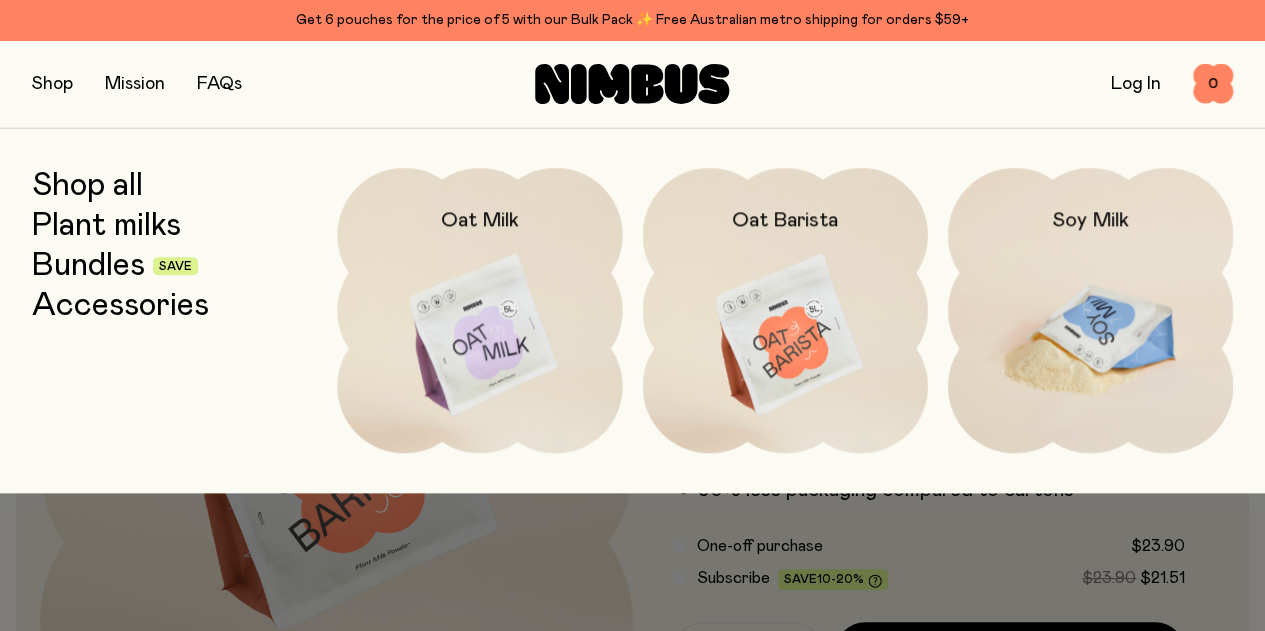 click at bounding box center (1090, 335) 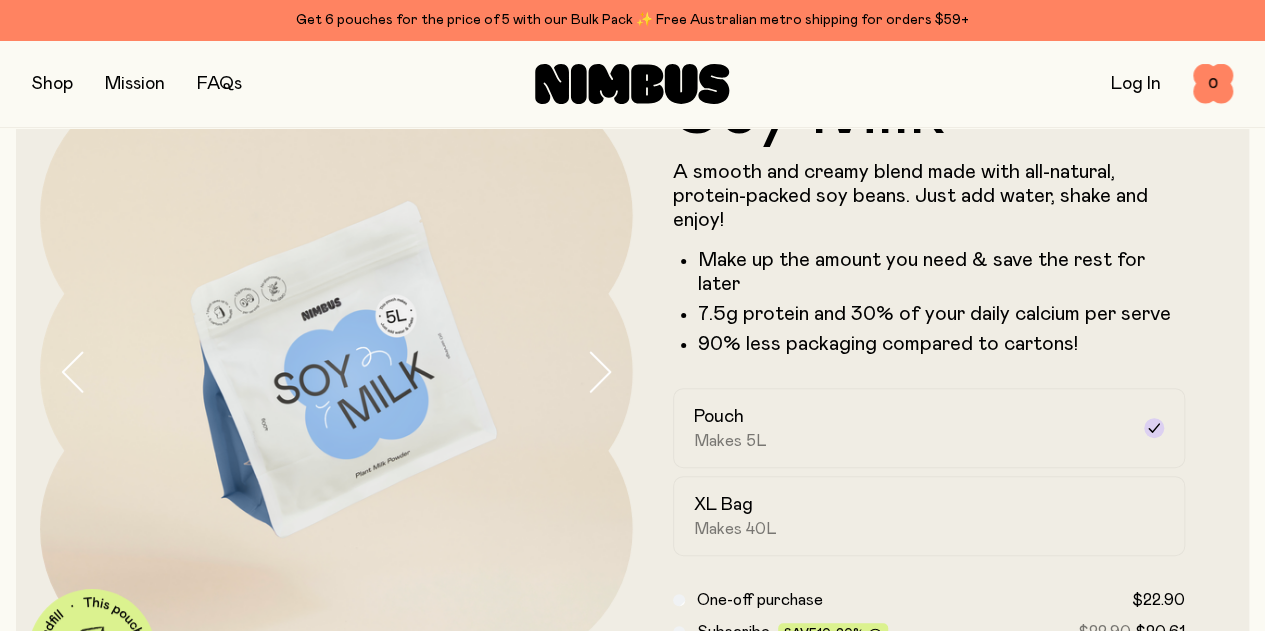 scroll, scrollTop: 200, scrollLeft: 0, axis: vertical 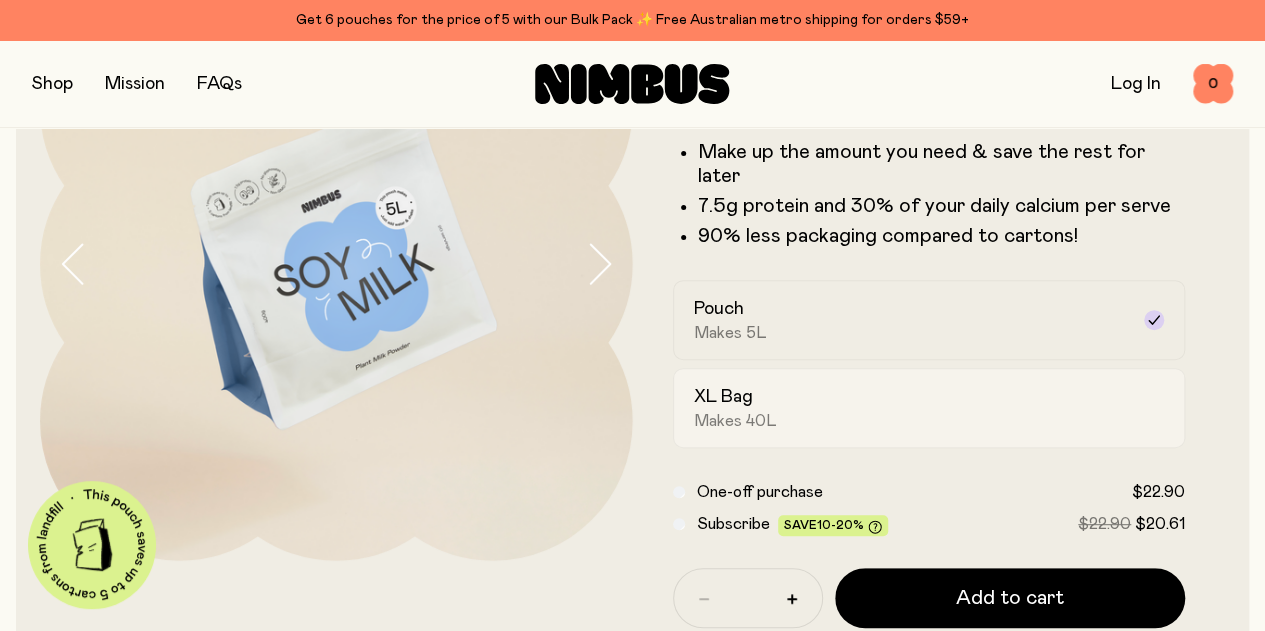 click on "XL Bag" at bounding box center (723, 397) 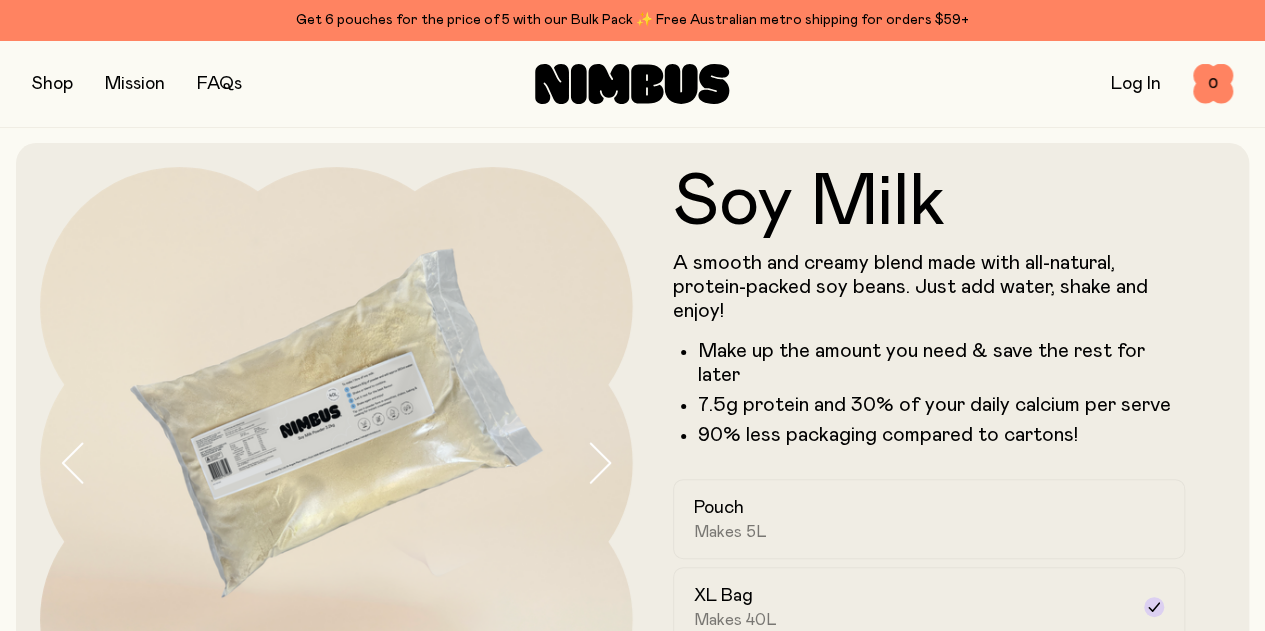 scroll, scrollTop: 0, scrollLeft: 0, axis: both 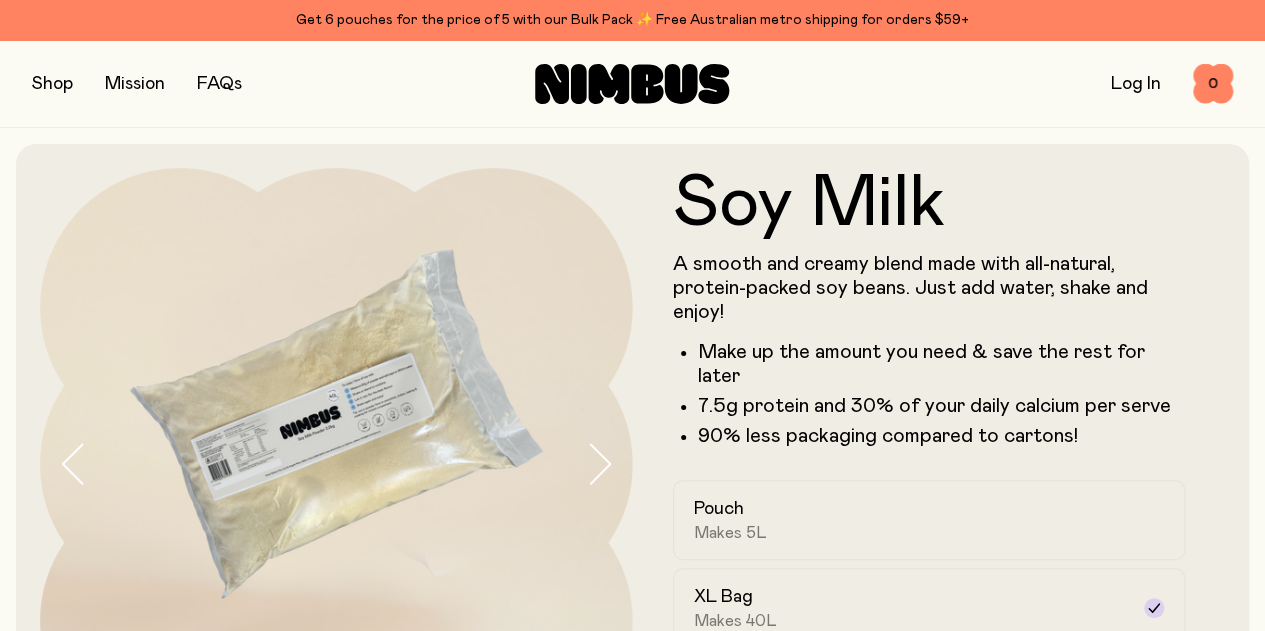 click 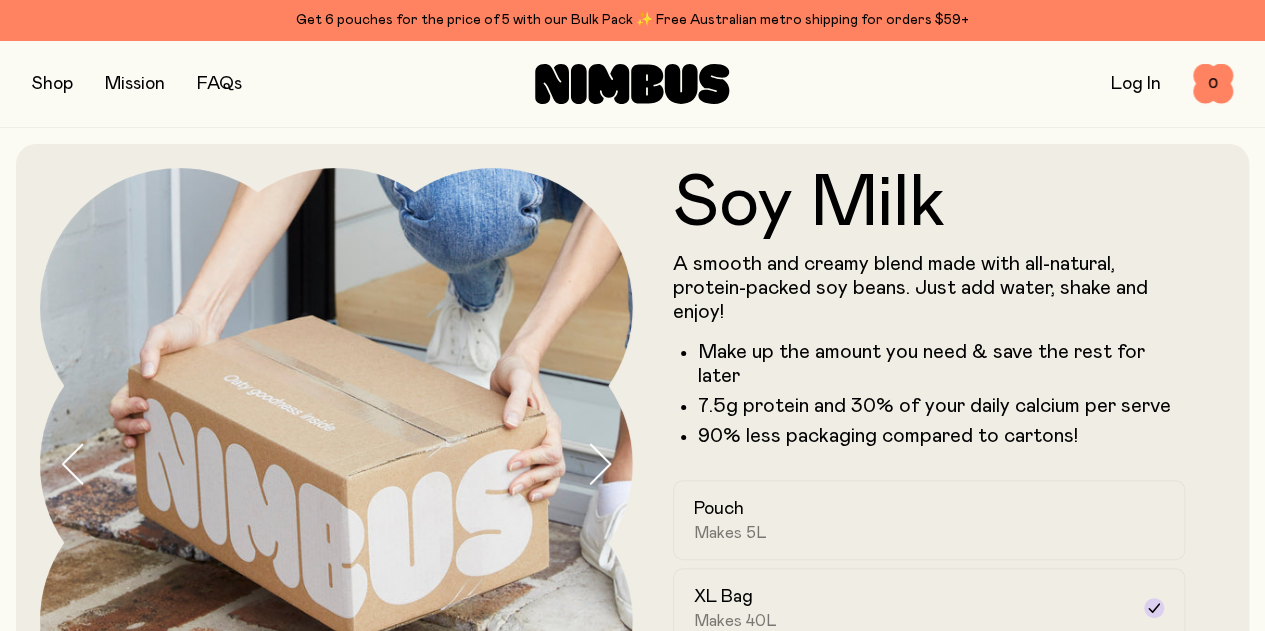 click 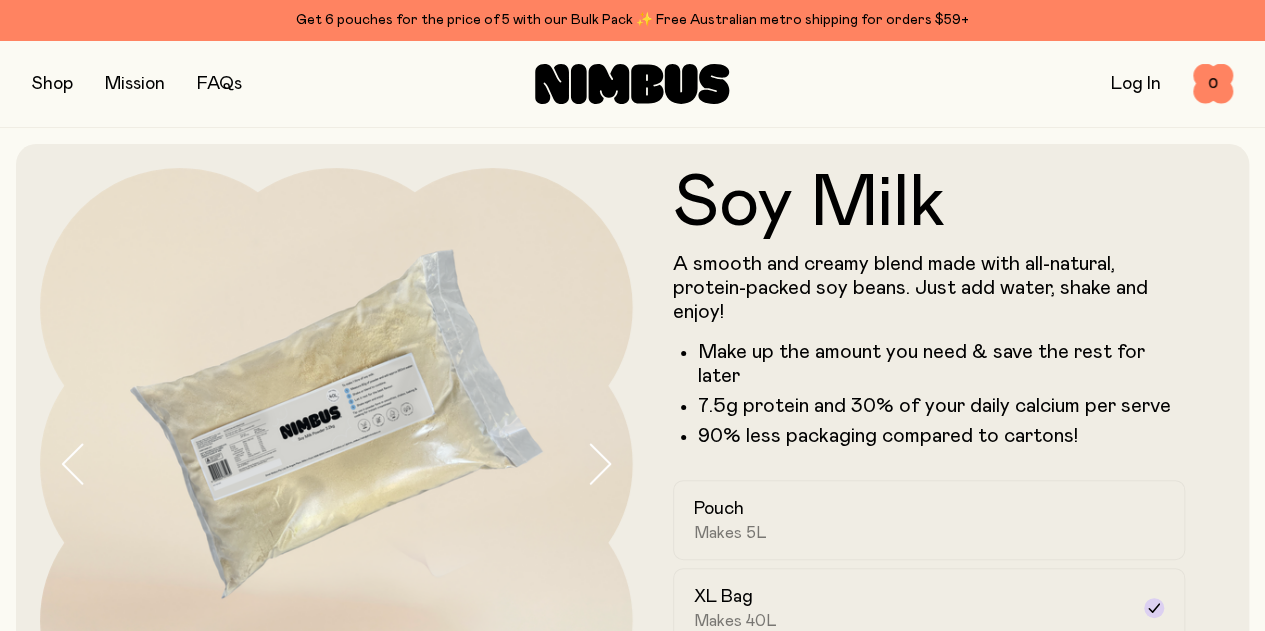 click 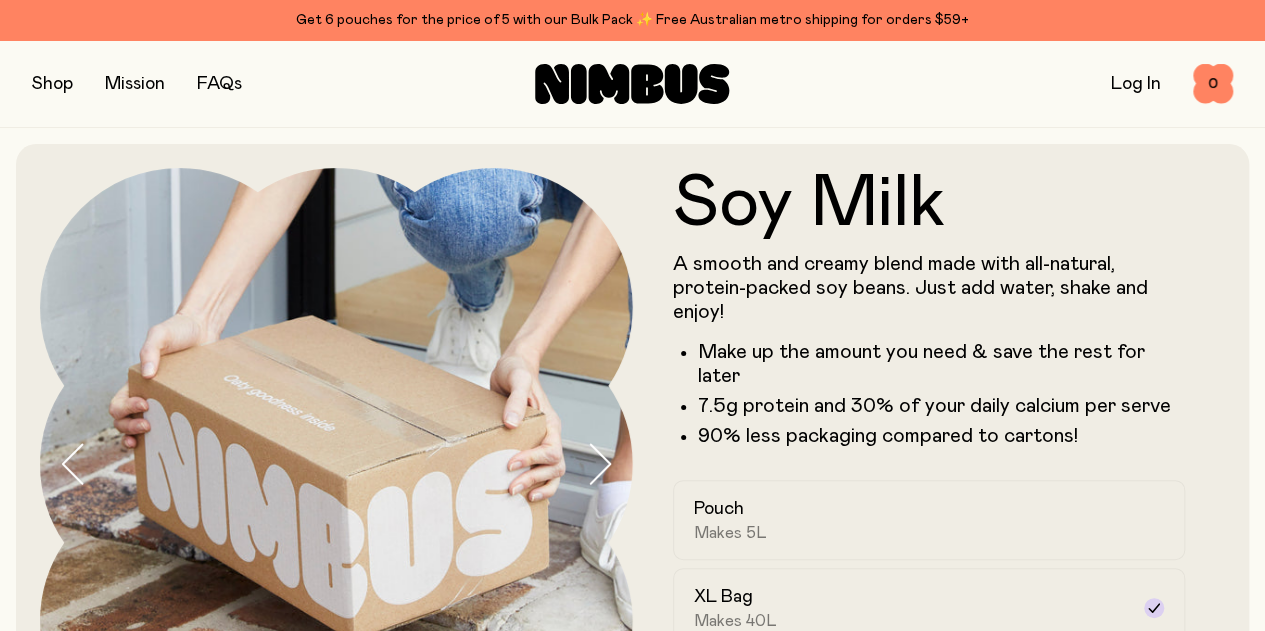 click 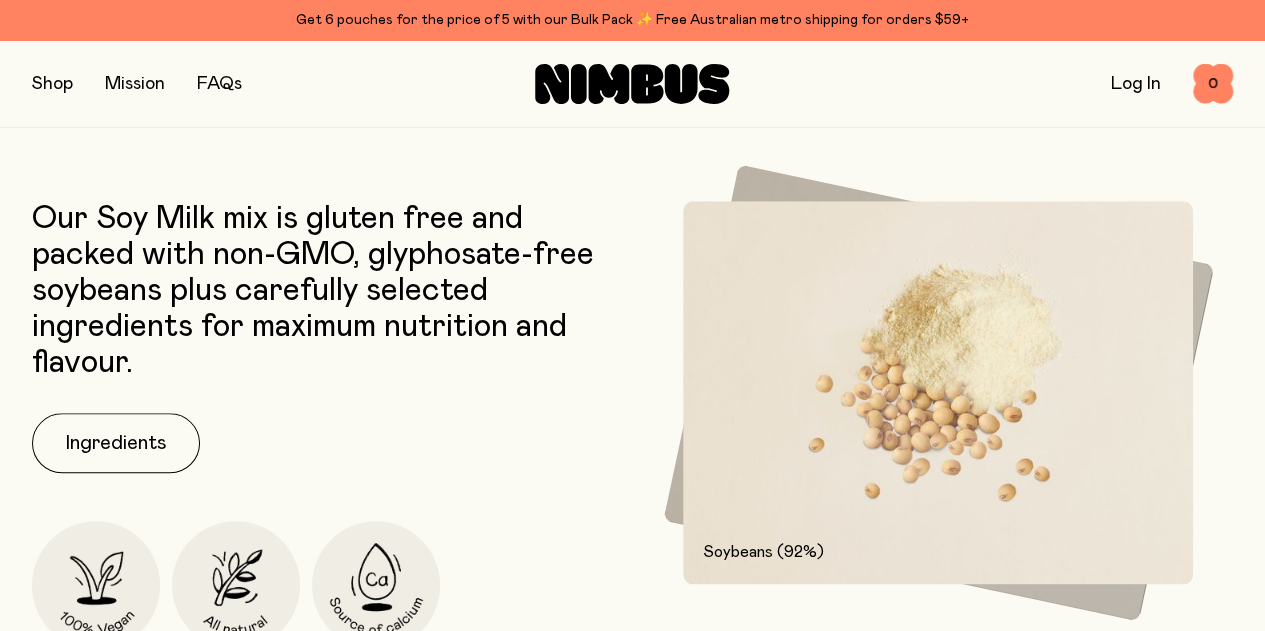 scroll, scrollTop: 800, scrollLeft: 0, axis: vertical 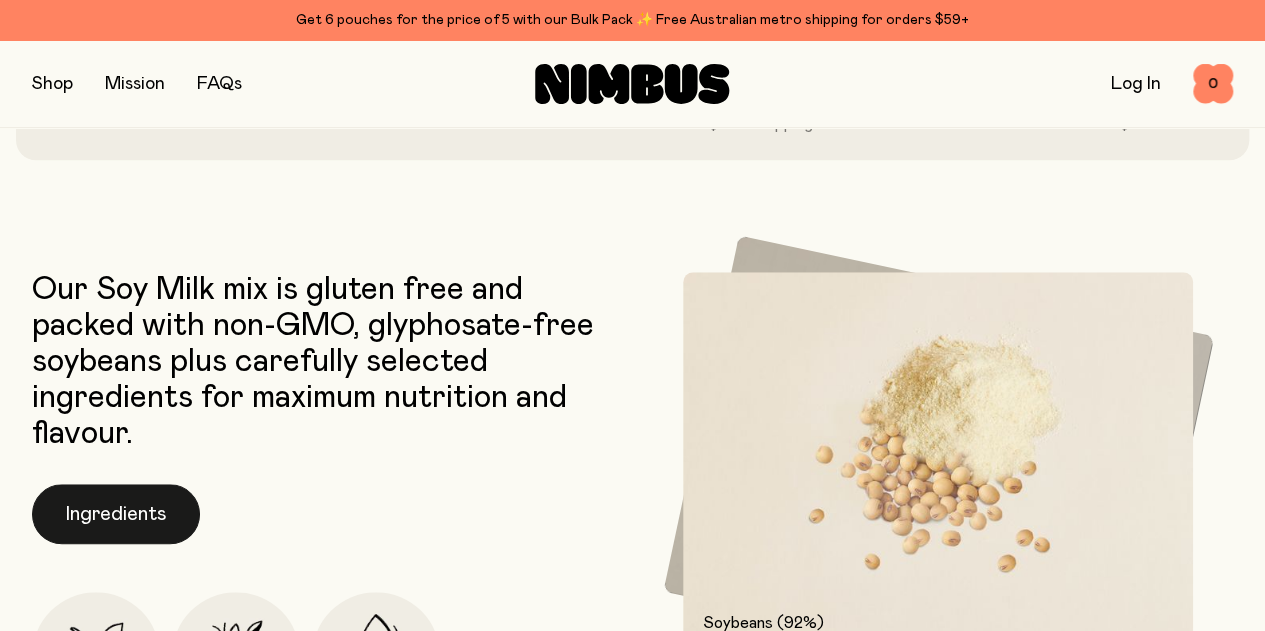 click on "Ingredients" at bounding box center [116, 514] 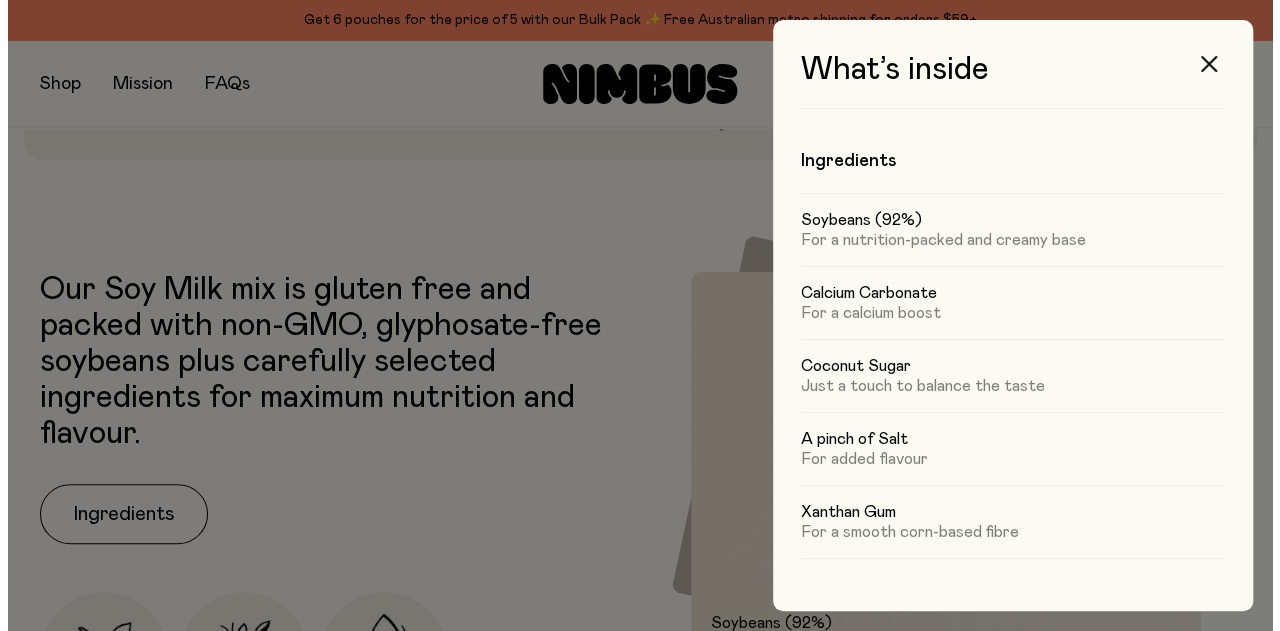 scroll, scrollTop: 0, scrollLeft: 0, axis: both 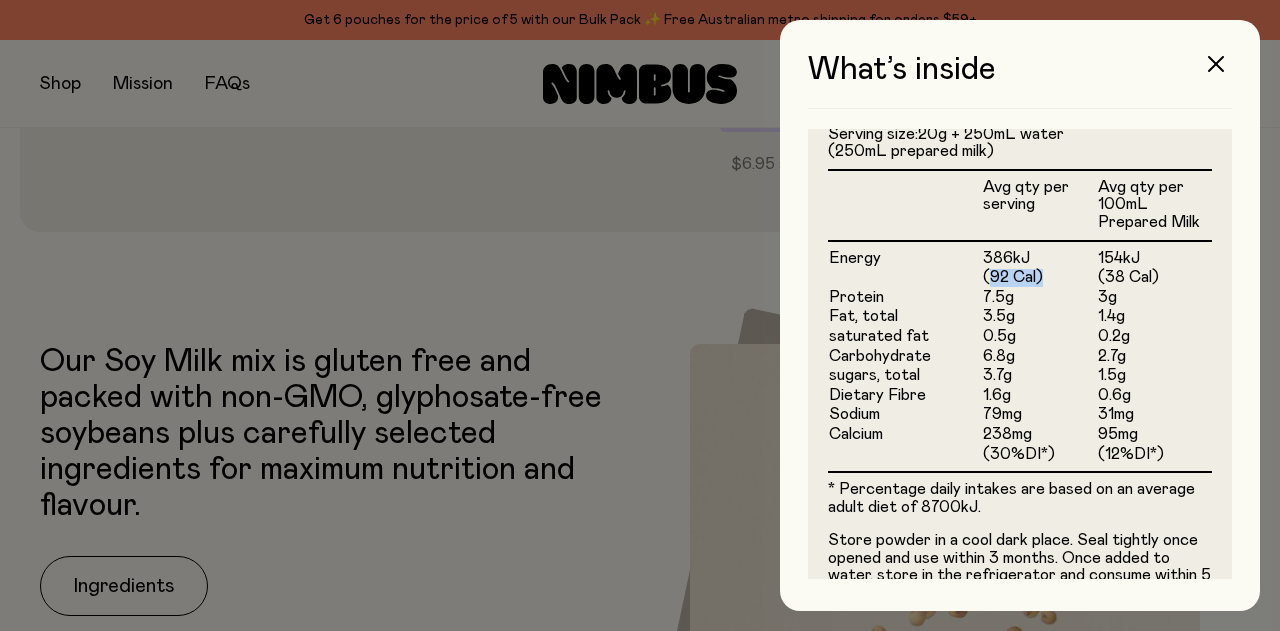 drag, startPoint x: 986, startPoint y: 275, endPoint x: 1035, endPoint y: 265, distance: 50.01 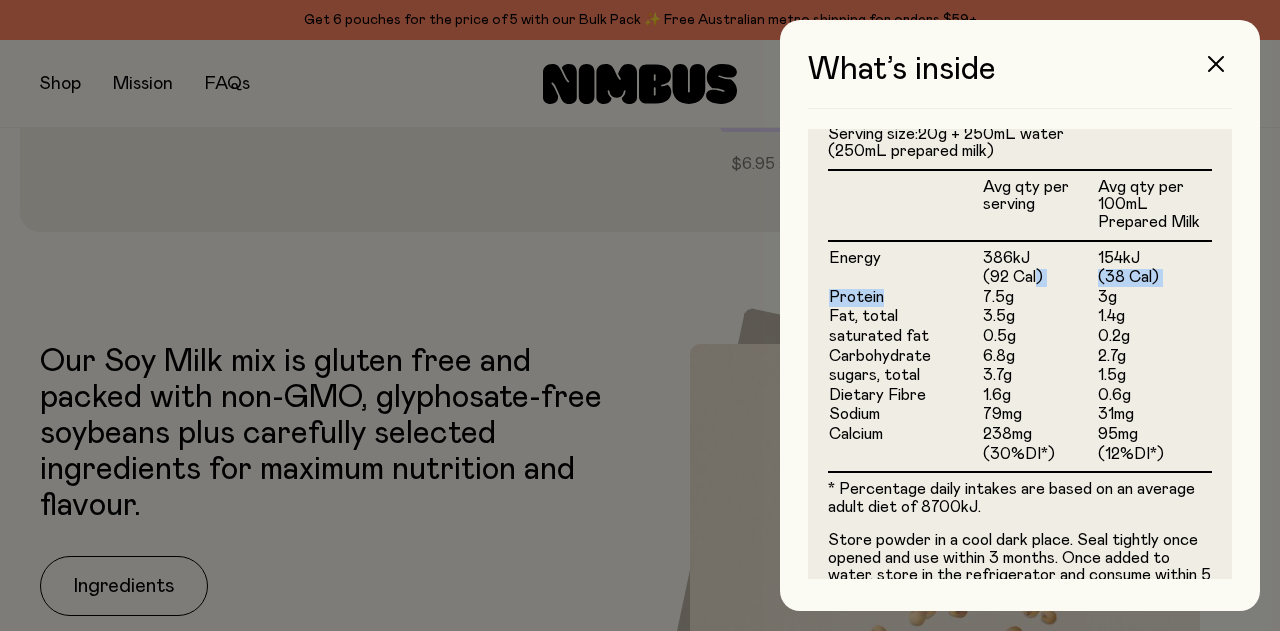 drag, startPoint x: 968, startPoint y: 301, endPoint x: 1028, endPoint y: 284, distance: 62.361847 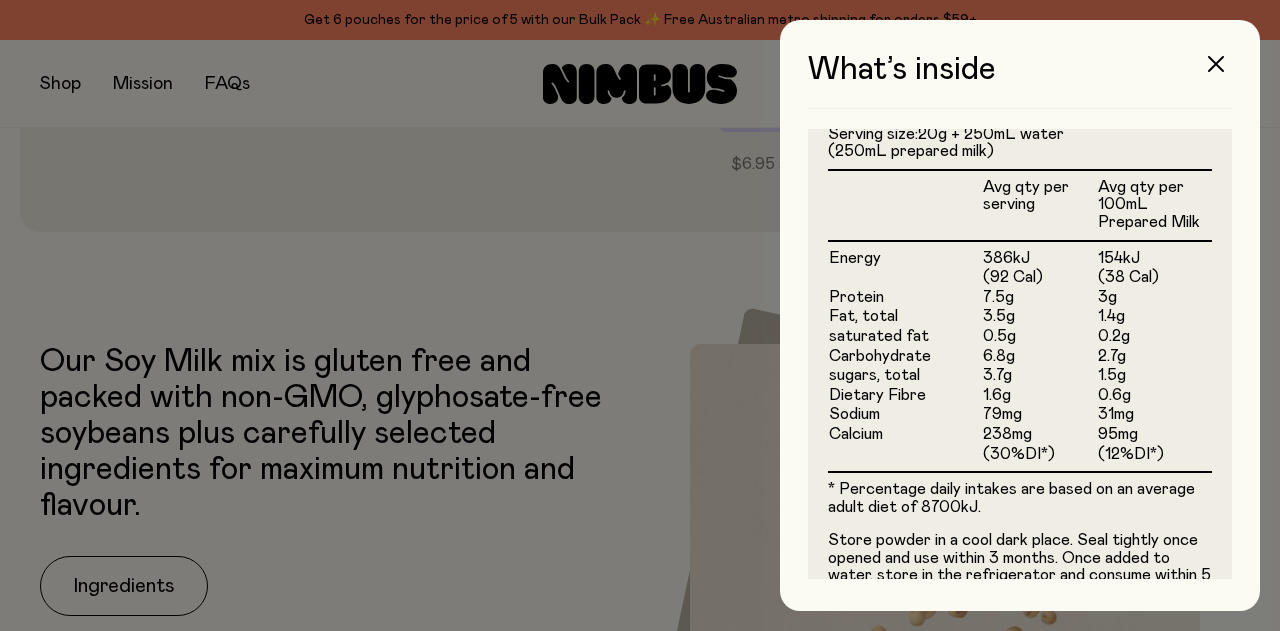 click on "3.5g" at bounding box center (1039, 317) 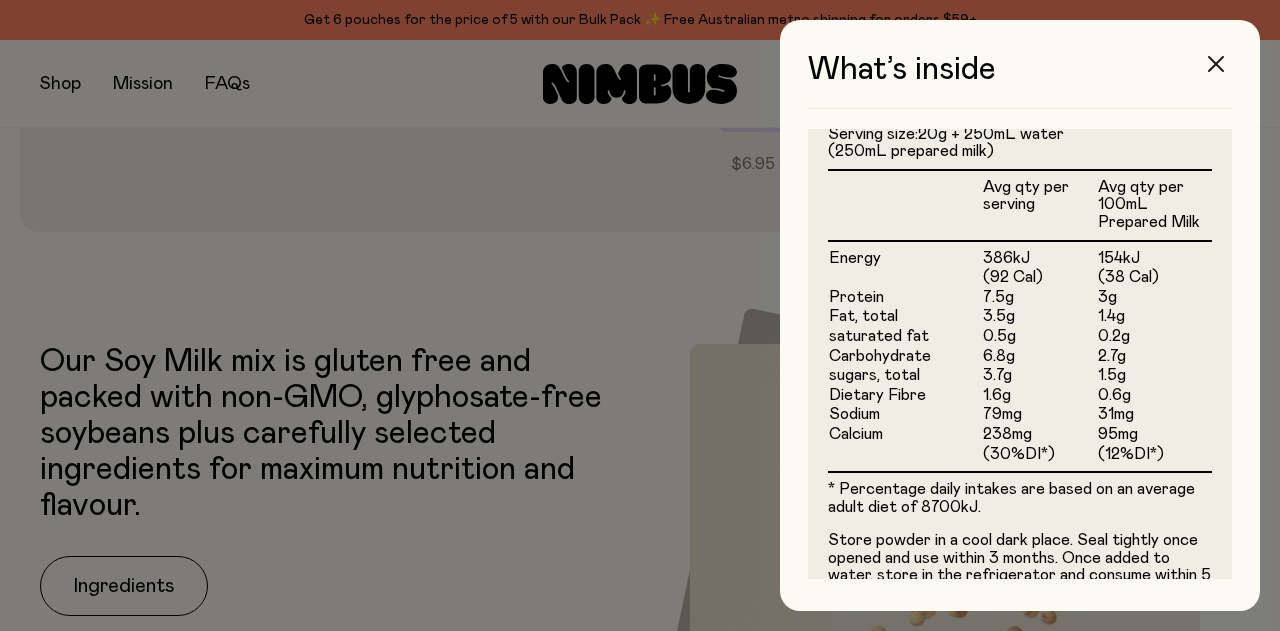 click at bounding box center [1216, 64] 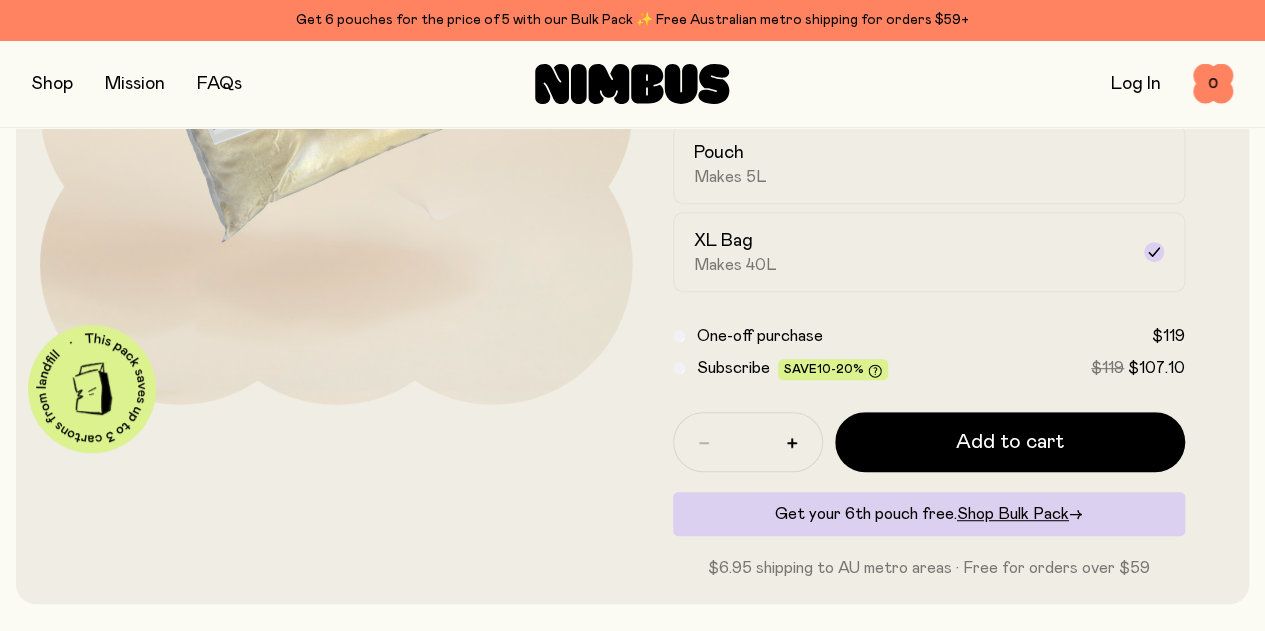 scroll, scrollTop: 200, scrollLeft: 0, axis: vertical 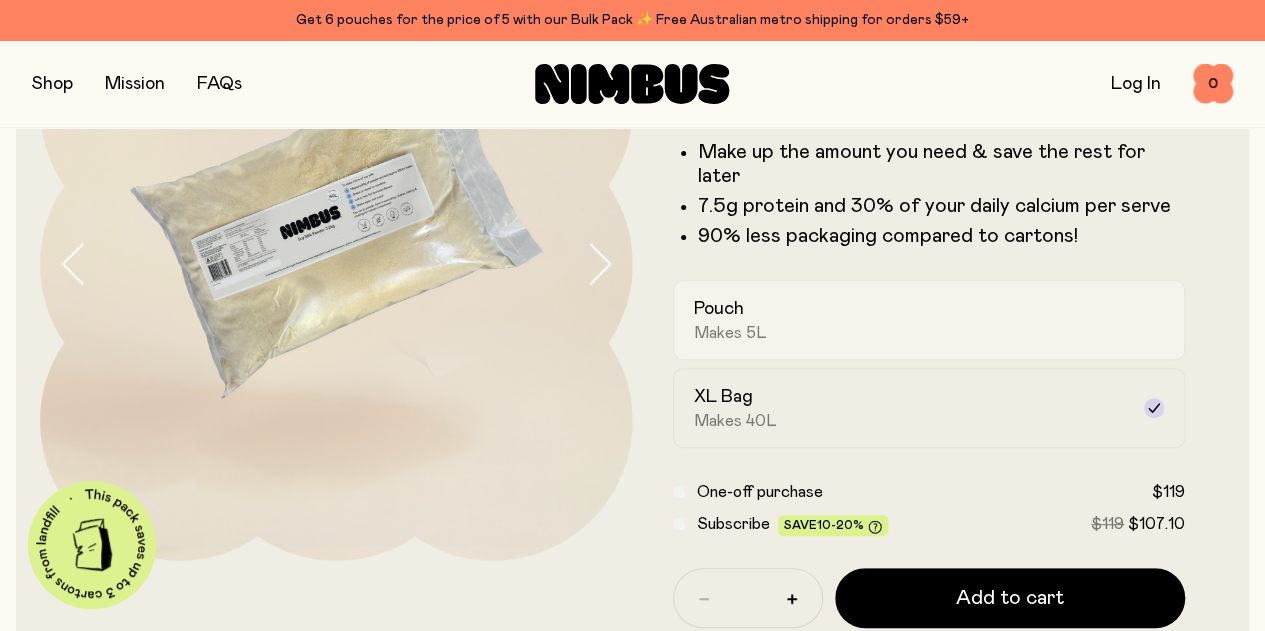 click on "Pouch Makes 5L" at bounding box center (911, 320) 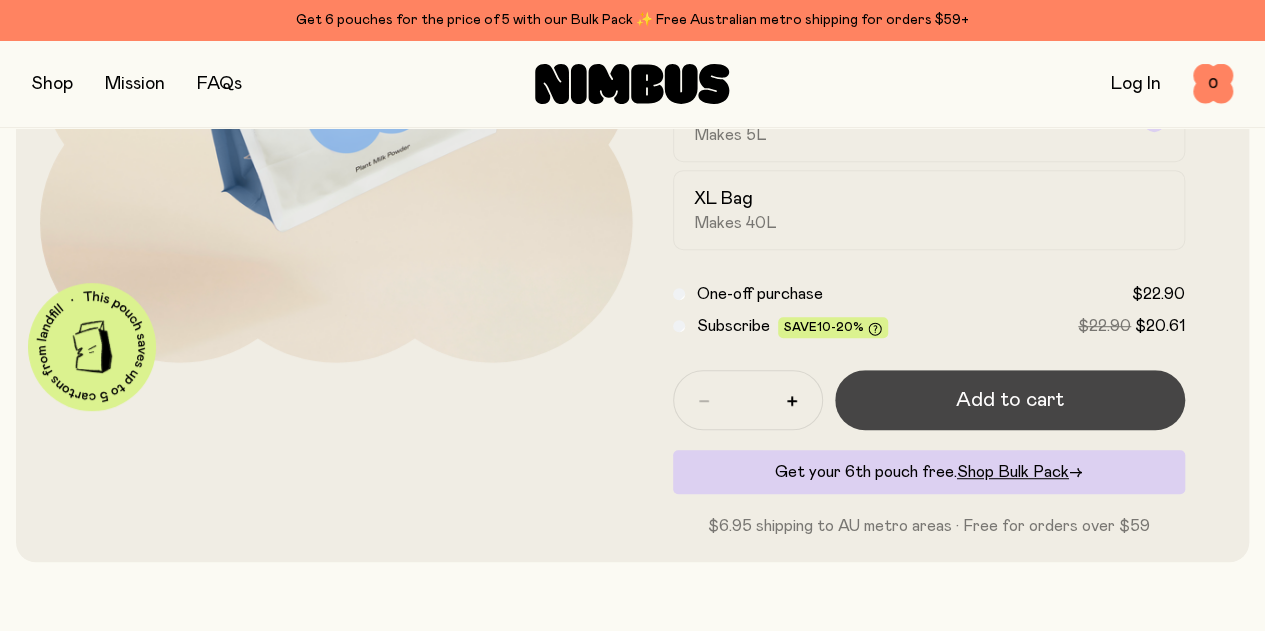 scroll, scrollTop: 400, scrollLeft: 0, axis: vertical 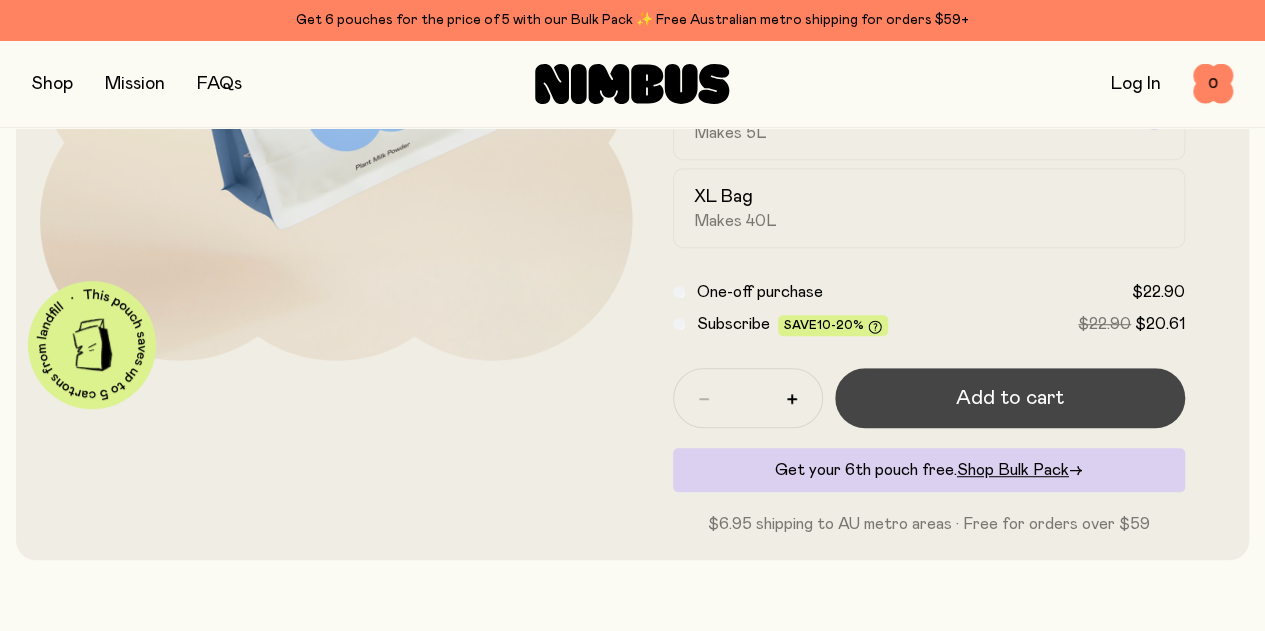 click on "Add to cart" at bounding box center (1010, 398) 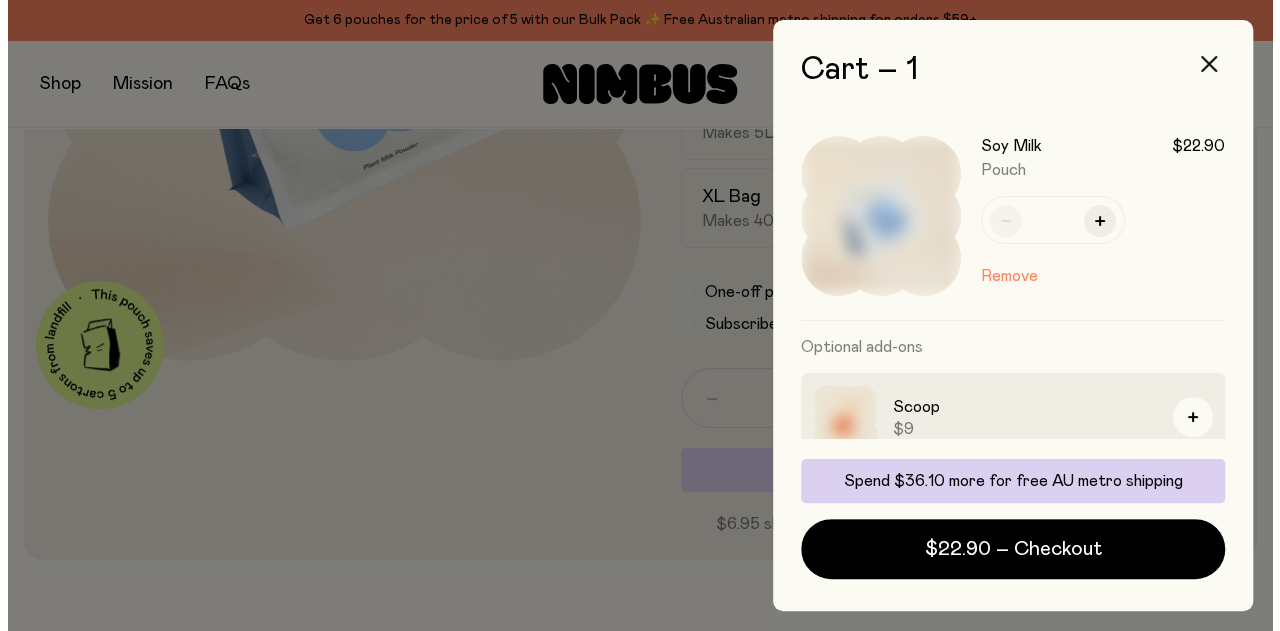 scroll, scrollTop: 0, scrollLeft: 0, axis: both 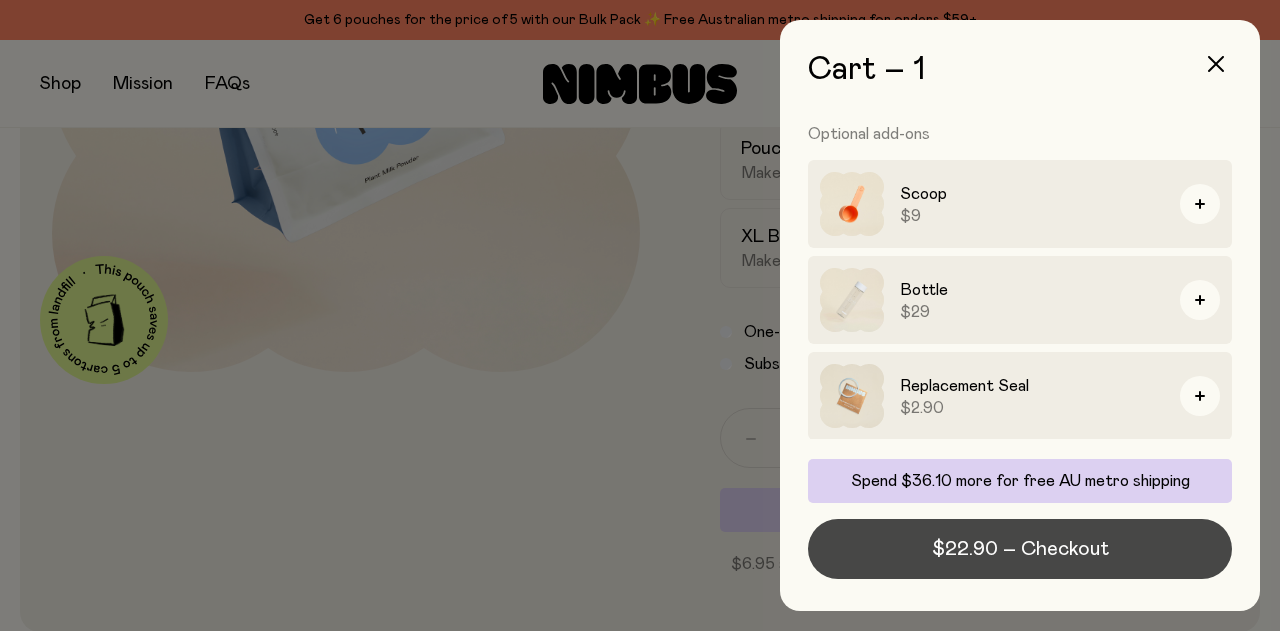 click on "$22.90 – Checkout" at bounding box center (1020, 549) 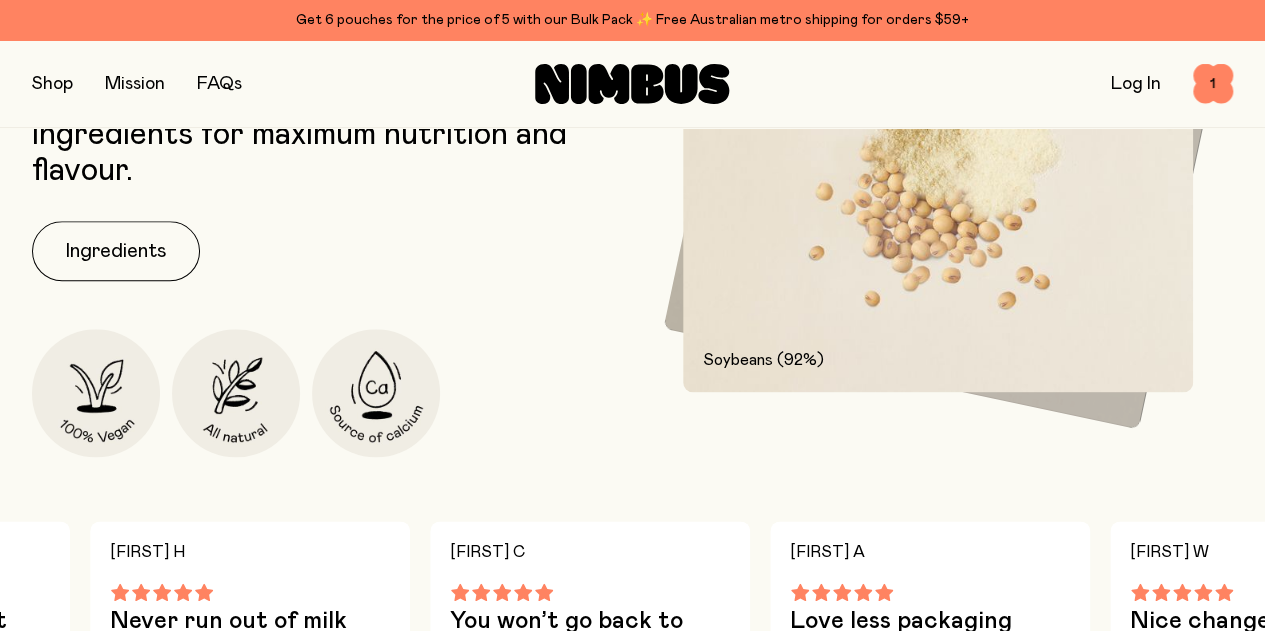 scroll, scrollTop: 822, scrollLeft: 0, axis: vertical 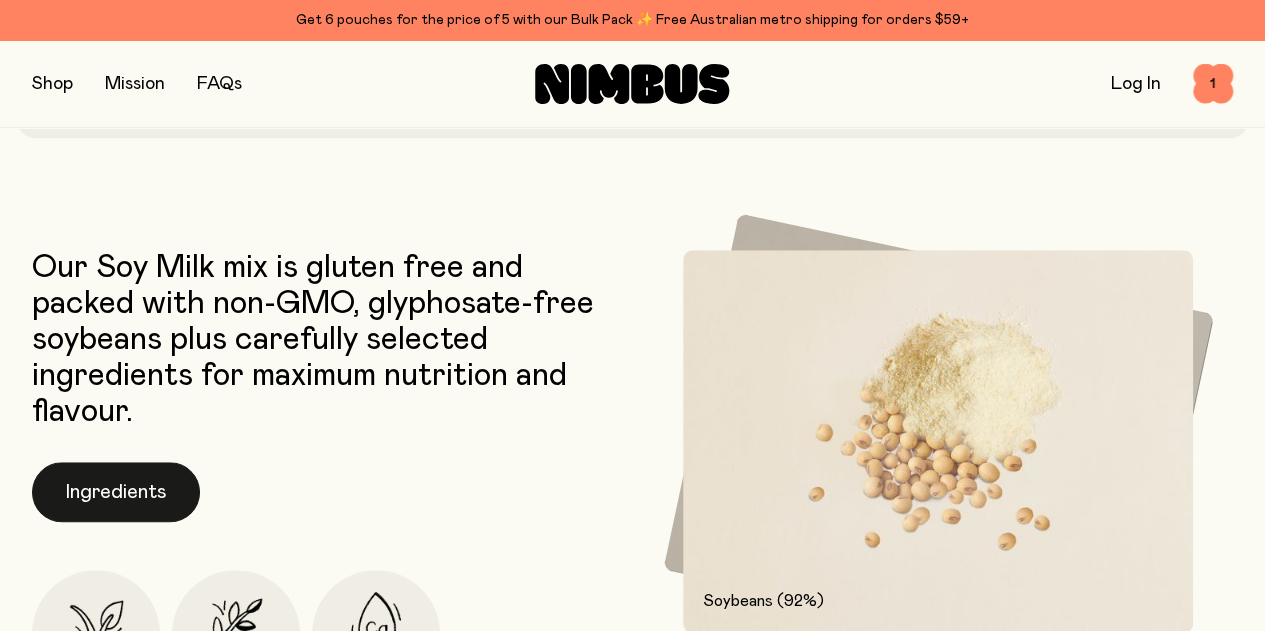 click on "Ingredients" at bounding box center (116, 492) 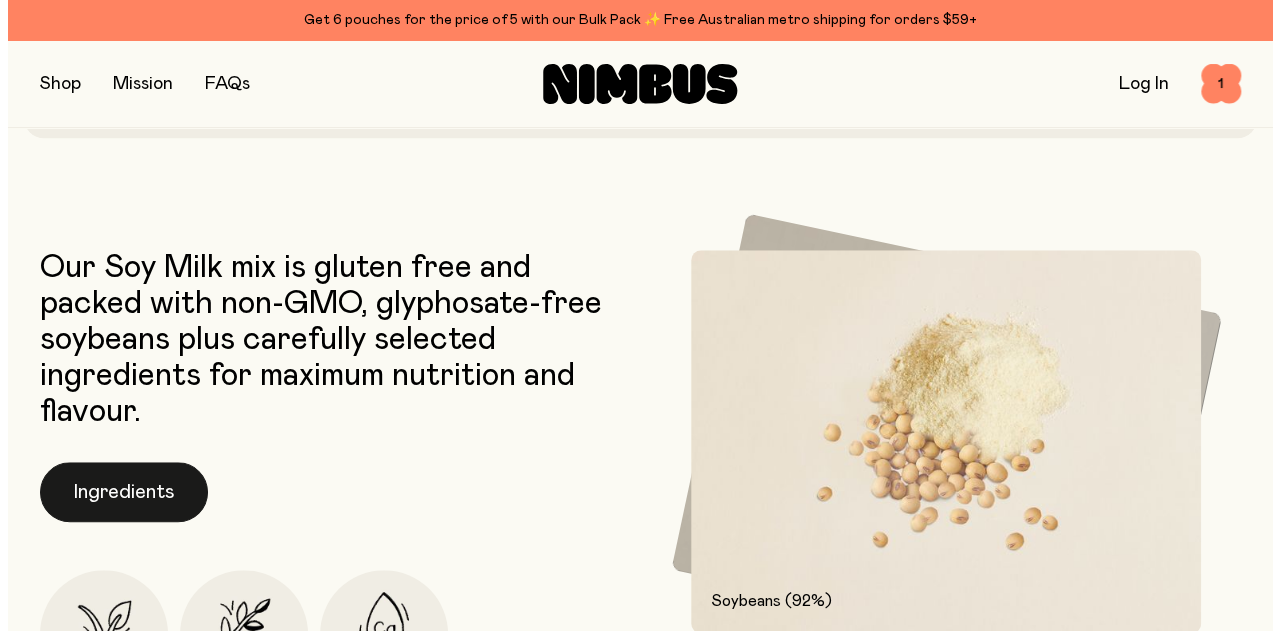 scroll, scrollTop: 0, scrollLeft: 0, axis: both 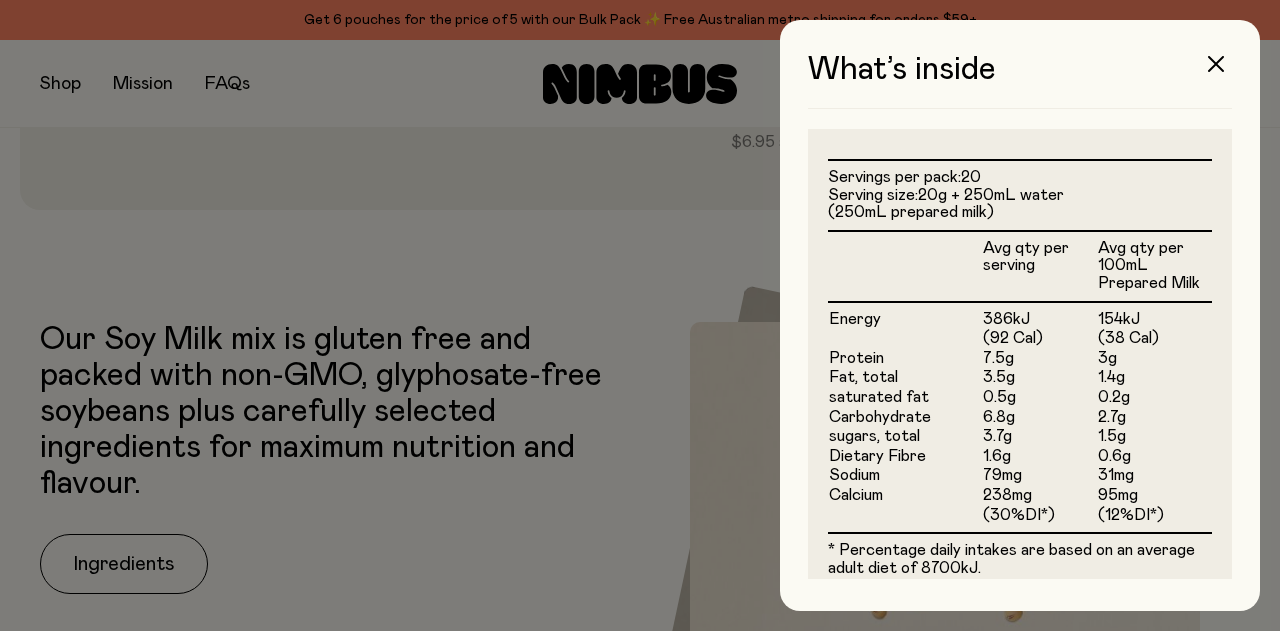 drag, startPoint x: 979, startPoint y: 383, endPoint x: 1059, endPoint y: 377, distance: 80.224686 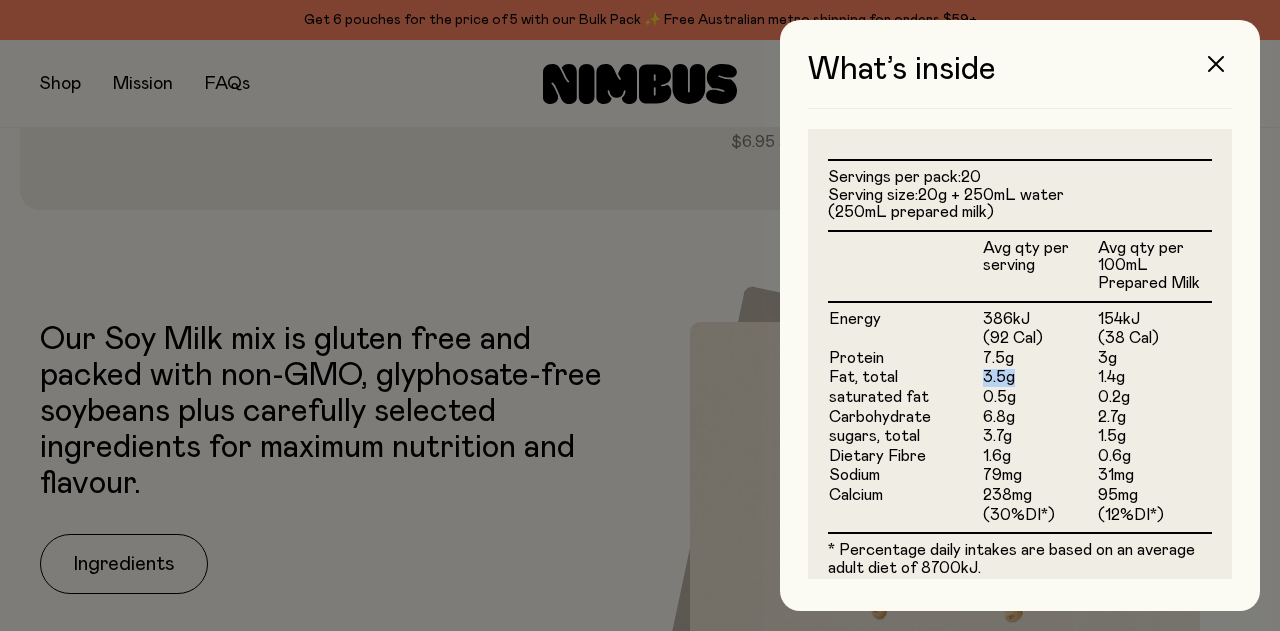 drag, startPoint x: 1022, startPoint y: 372, endPoint x: 1059, endPoint y: 369, distance: 37.12142 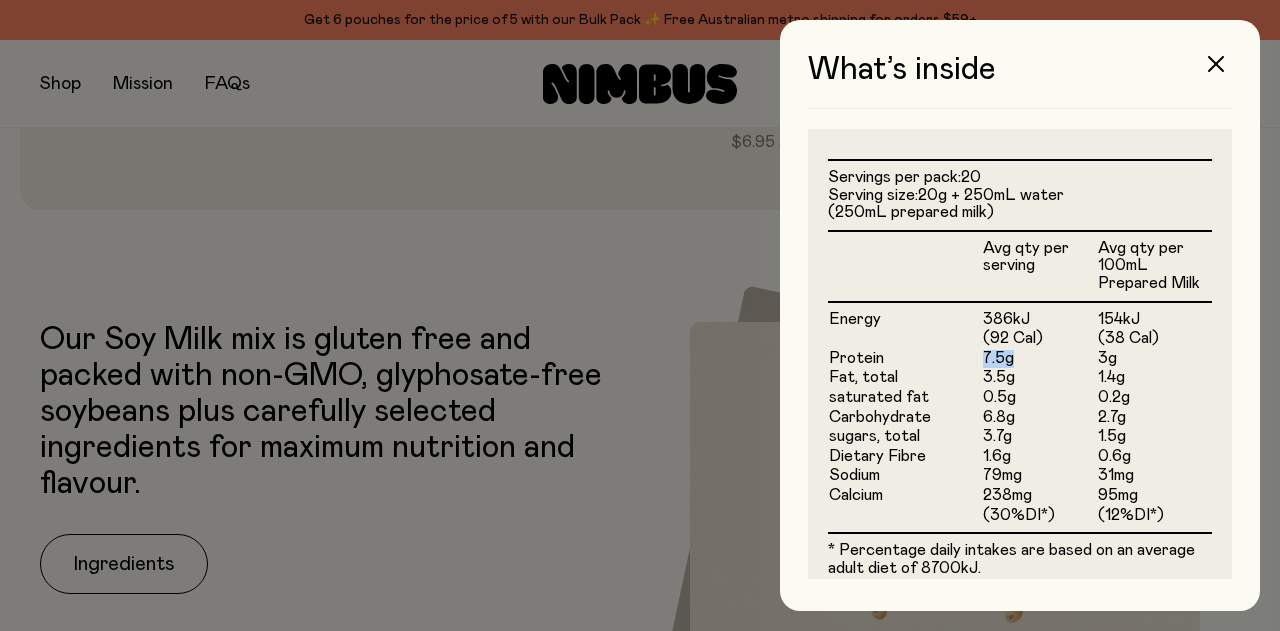 drag, startPoint x: 954, startPoint y: 353, endPoint x: 1046, endPoint y: 351, distance: 92.021736 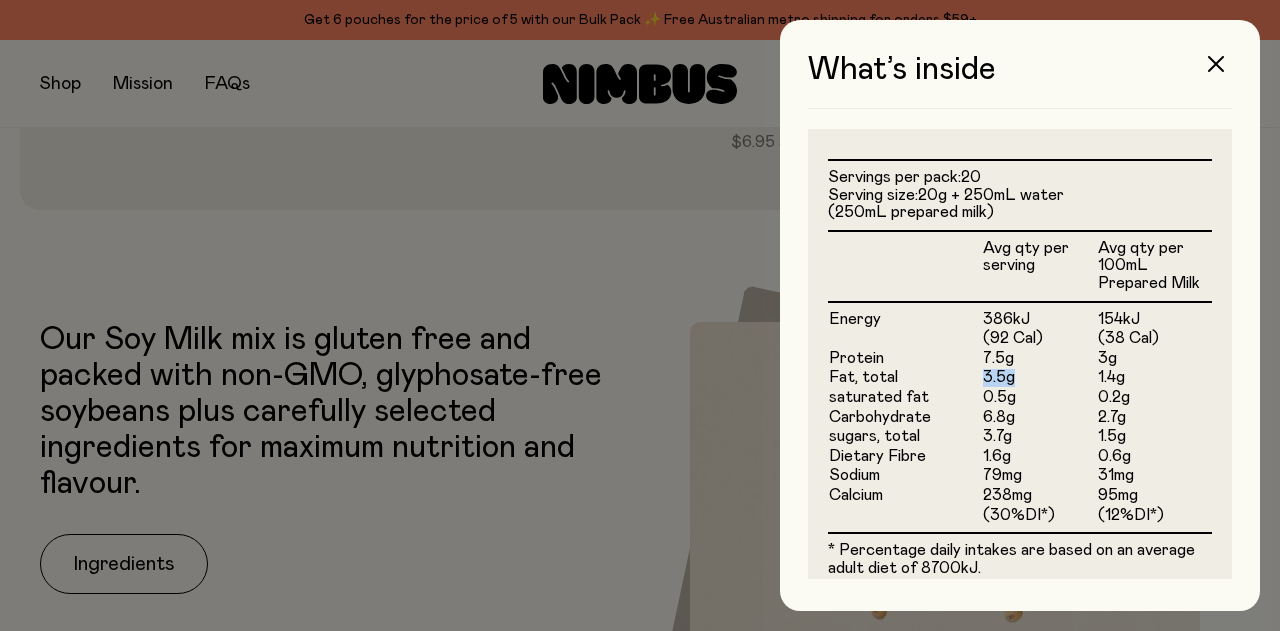 drag, startPoint x: 970, startPoint y: 377, endPoint x: 1020, endPoint y: 375, distance: 50.039986 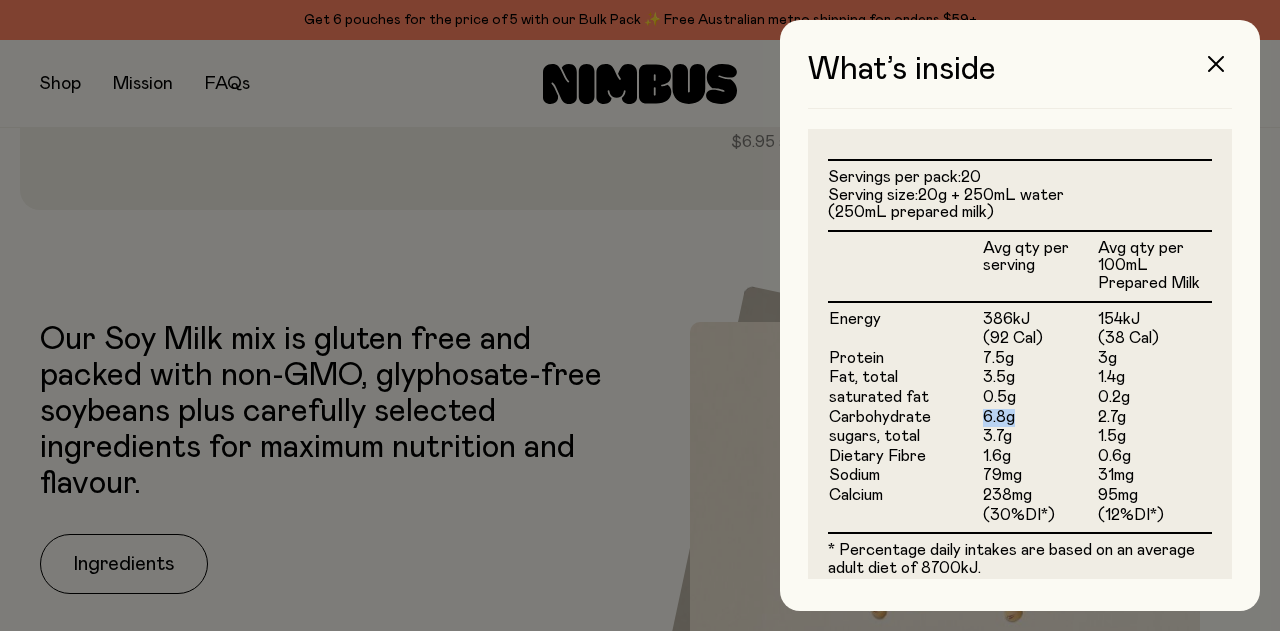 drag, startPoint x: 934, startPoint y: 418, endPoint x: 1034, endPoint y: 418, distance: 100 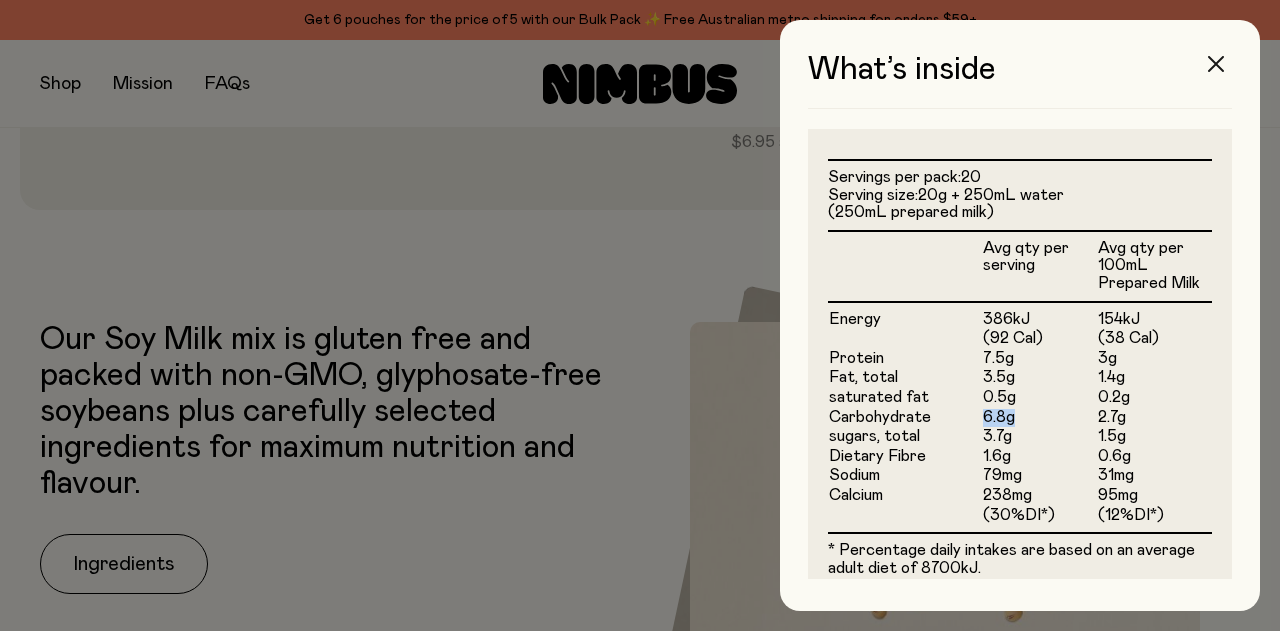click 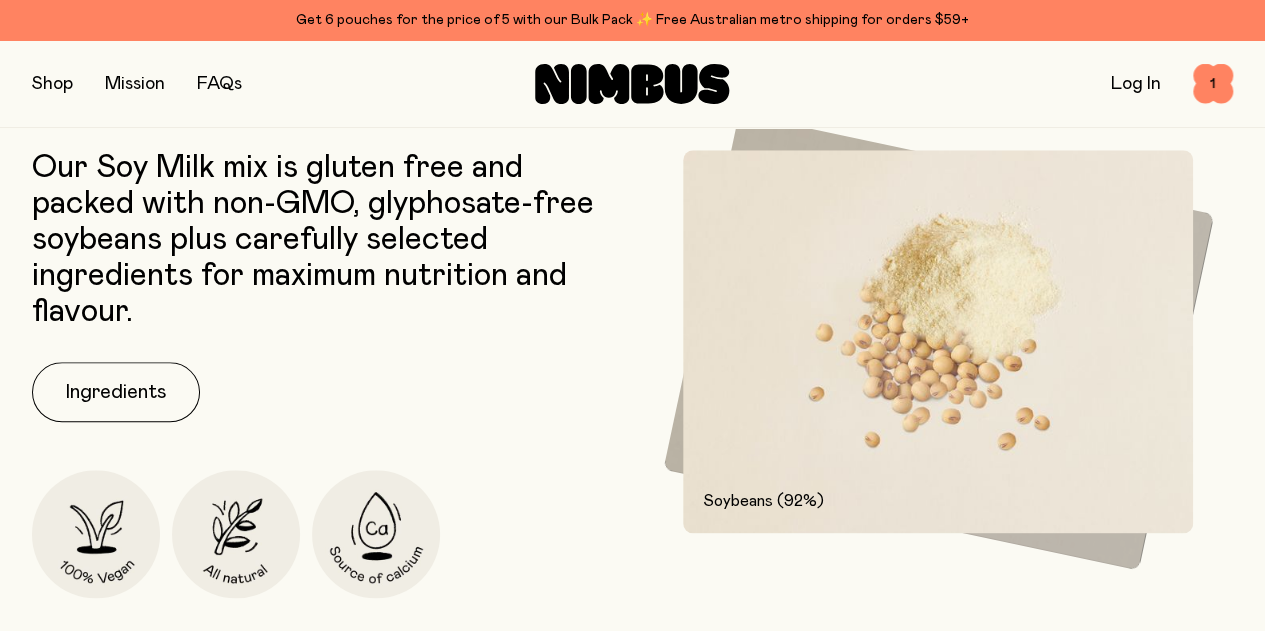 scroll, scrollTop: 322, scrollLeft: 0, axis: vertical 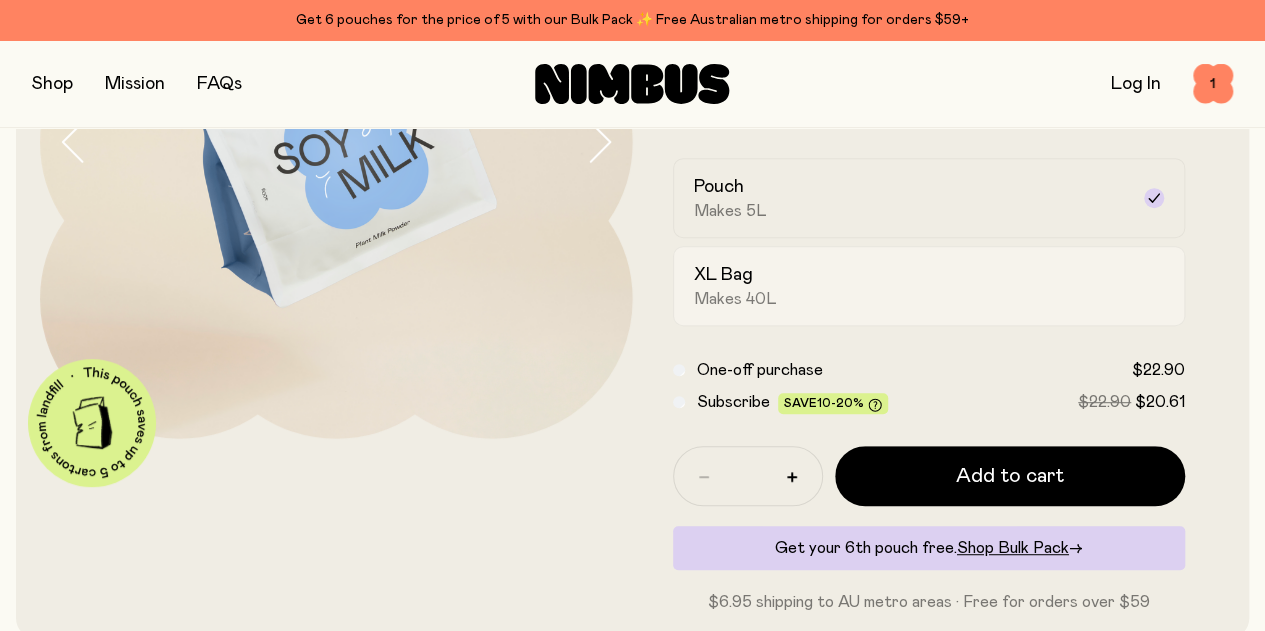 click on "XL Bag Makes 40L" at bounding box center [911, 286] 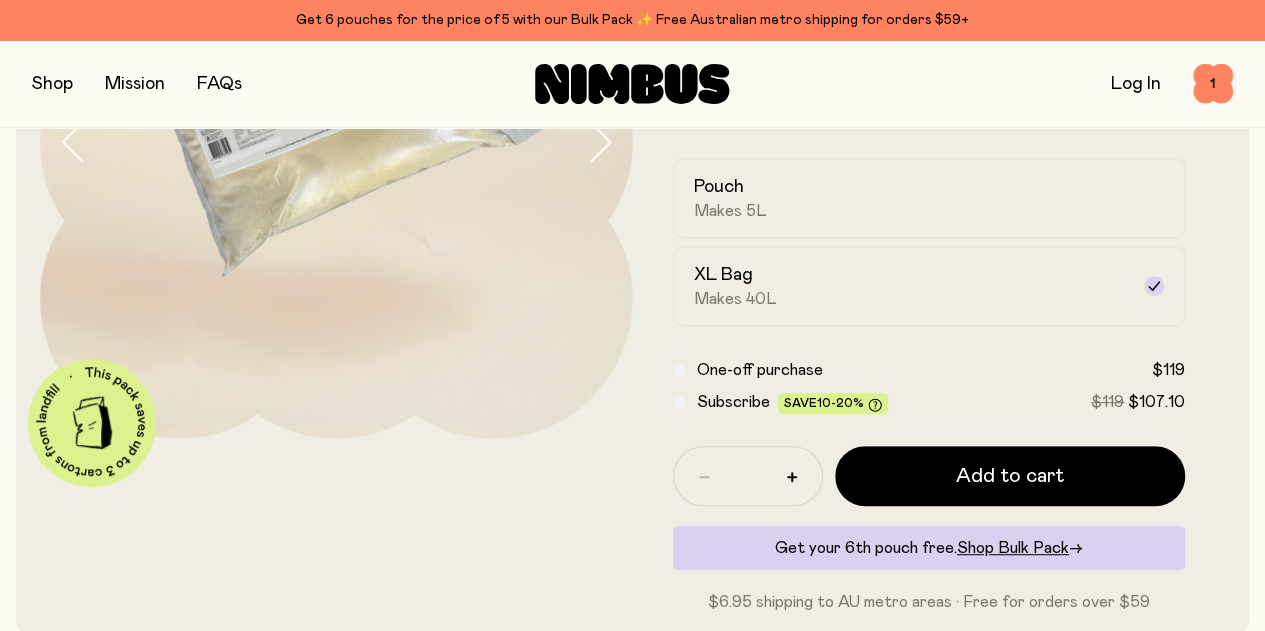 click at bounding box center (336, 230) 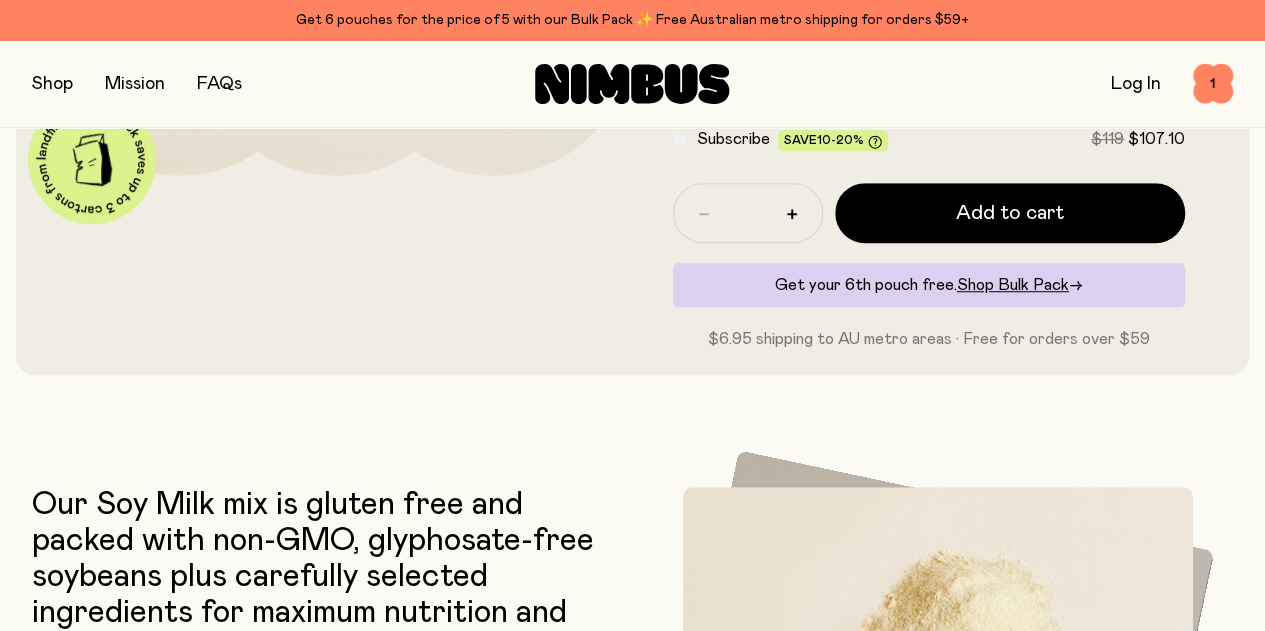 scroll, scrollTop: 422, scrollLeft: 0, axis: vertical 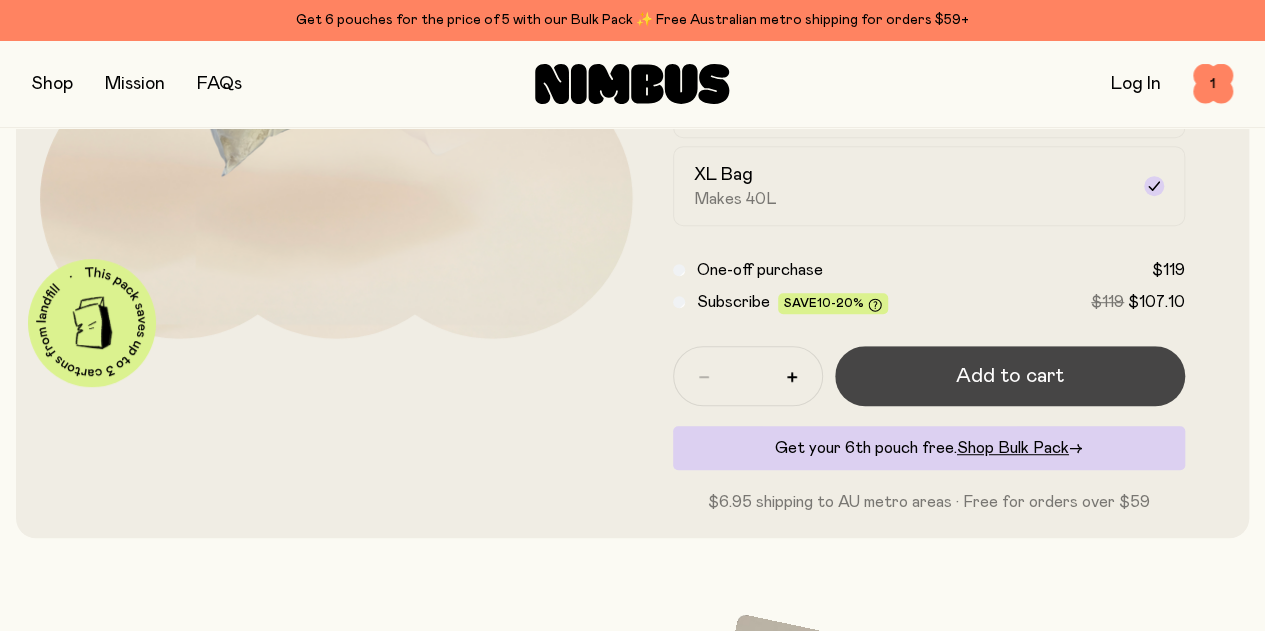 click on "Add to cart" at bounding box center [1010, 376] 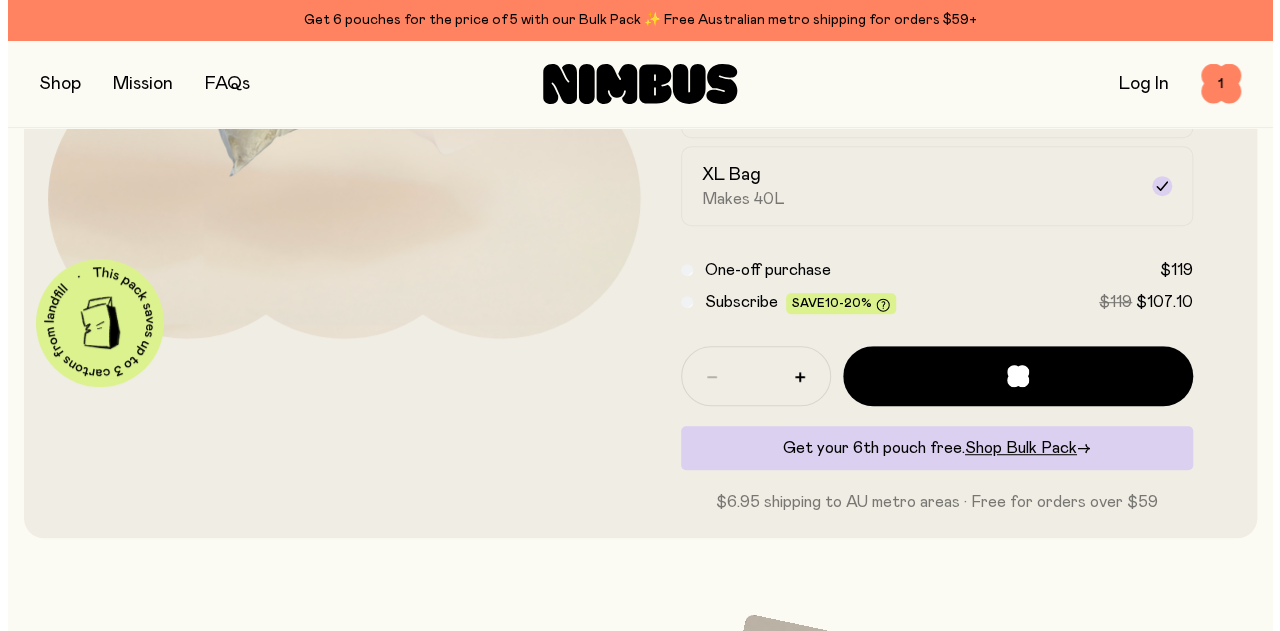 scroll, scrollTop: 0, scrollLeft: 0, axis: both 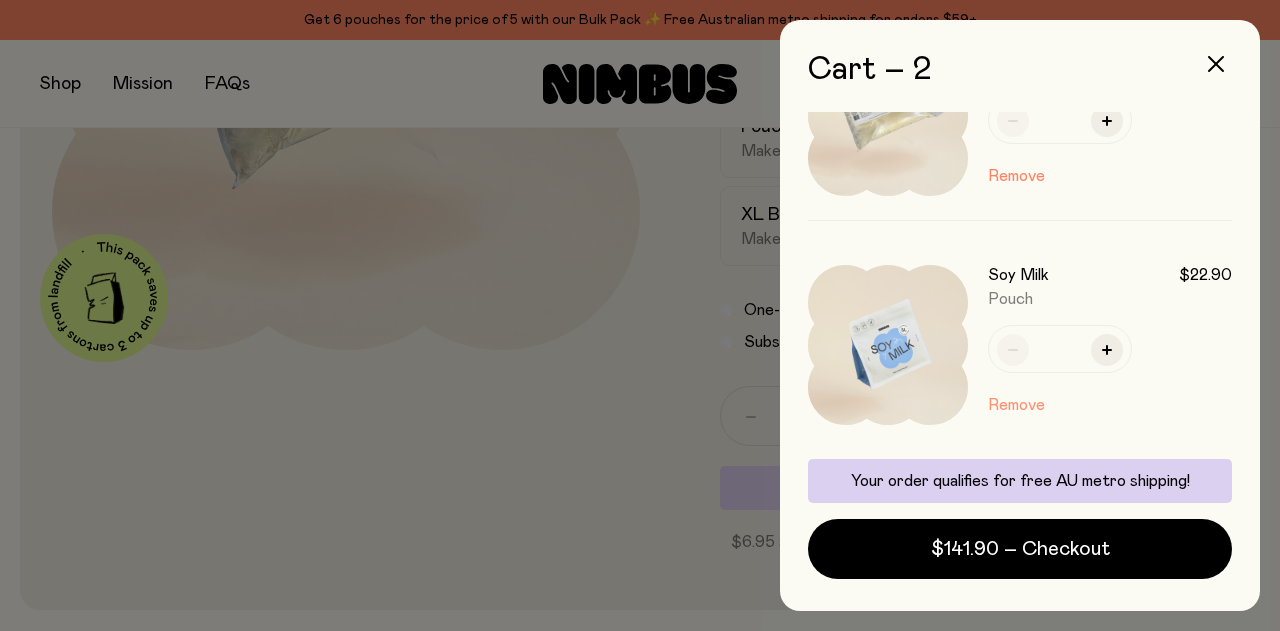 click on "Remove" at bounding box center (1016, 405) 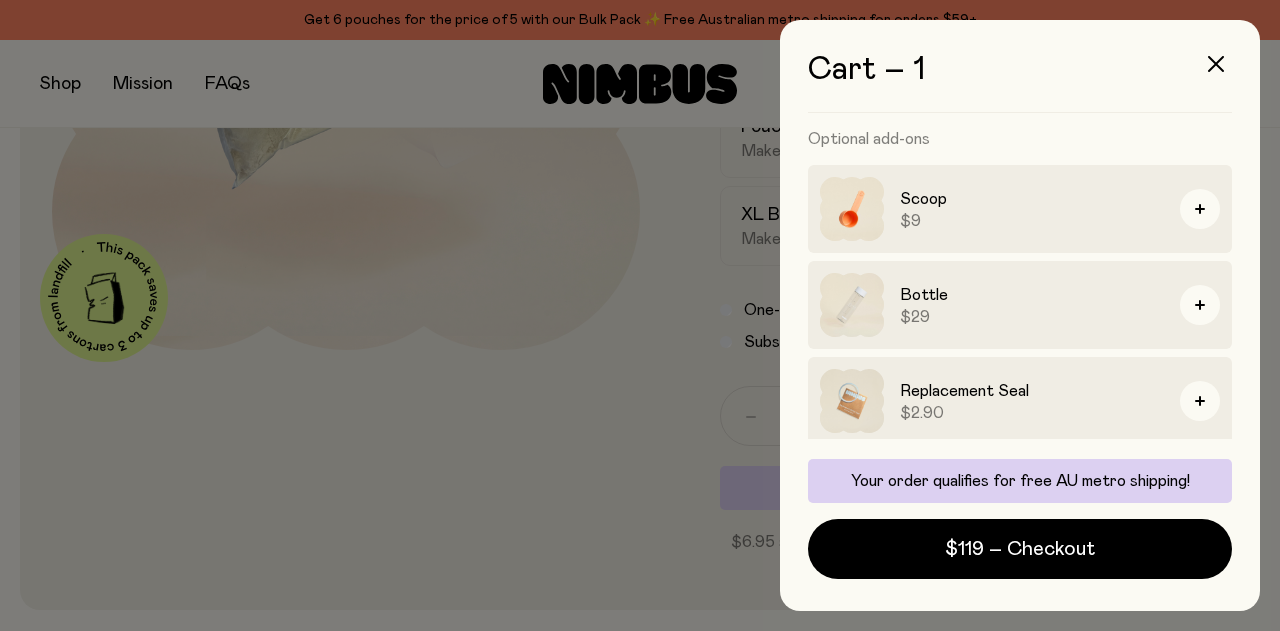 scroll, scrollTop: 213, scrollLeft: 0, axis: vertical 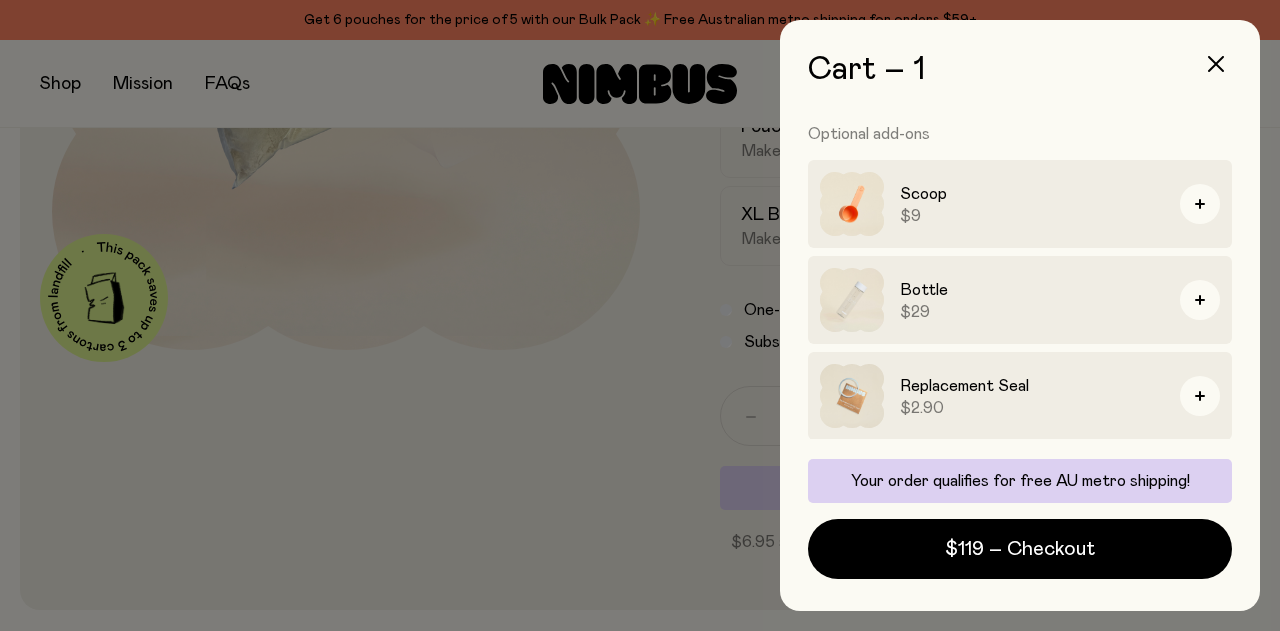 click at bounding box center [640, 315] 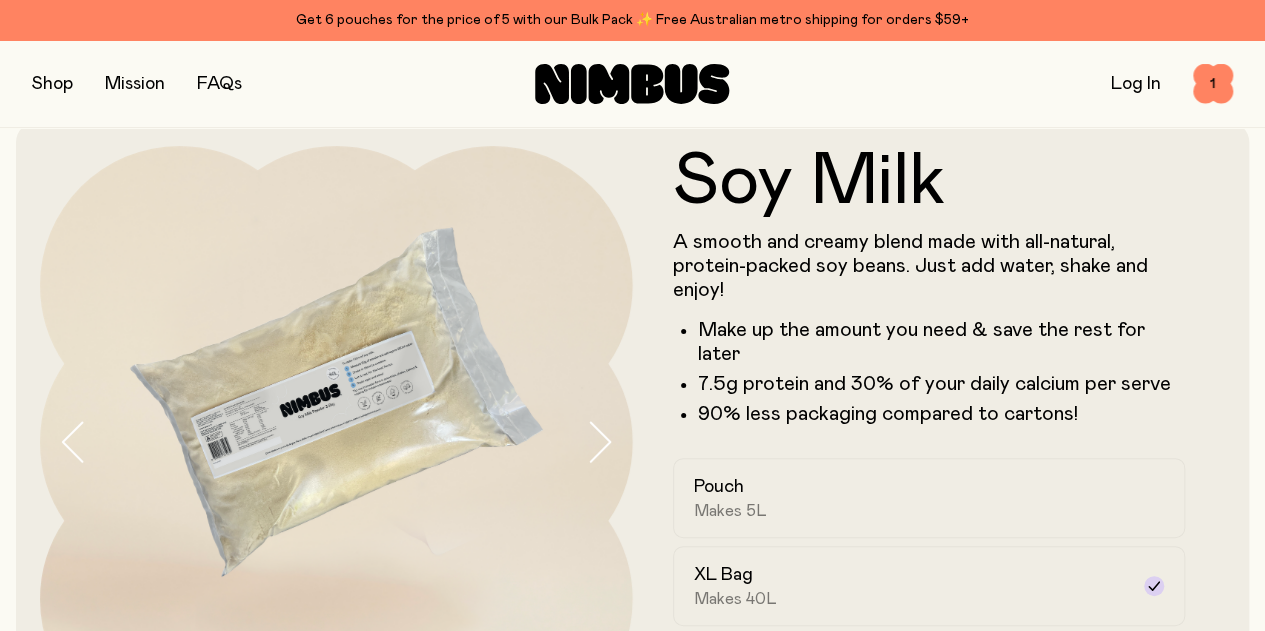 scroll, scrollTop: 0, scrollLeft: 0, axis: both 